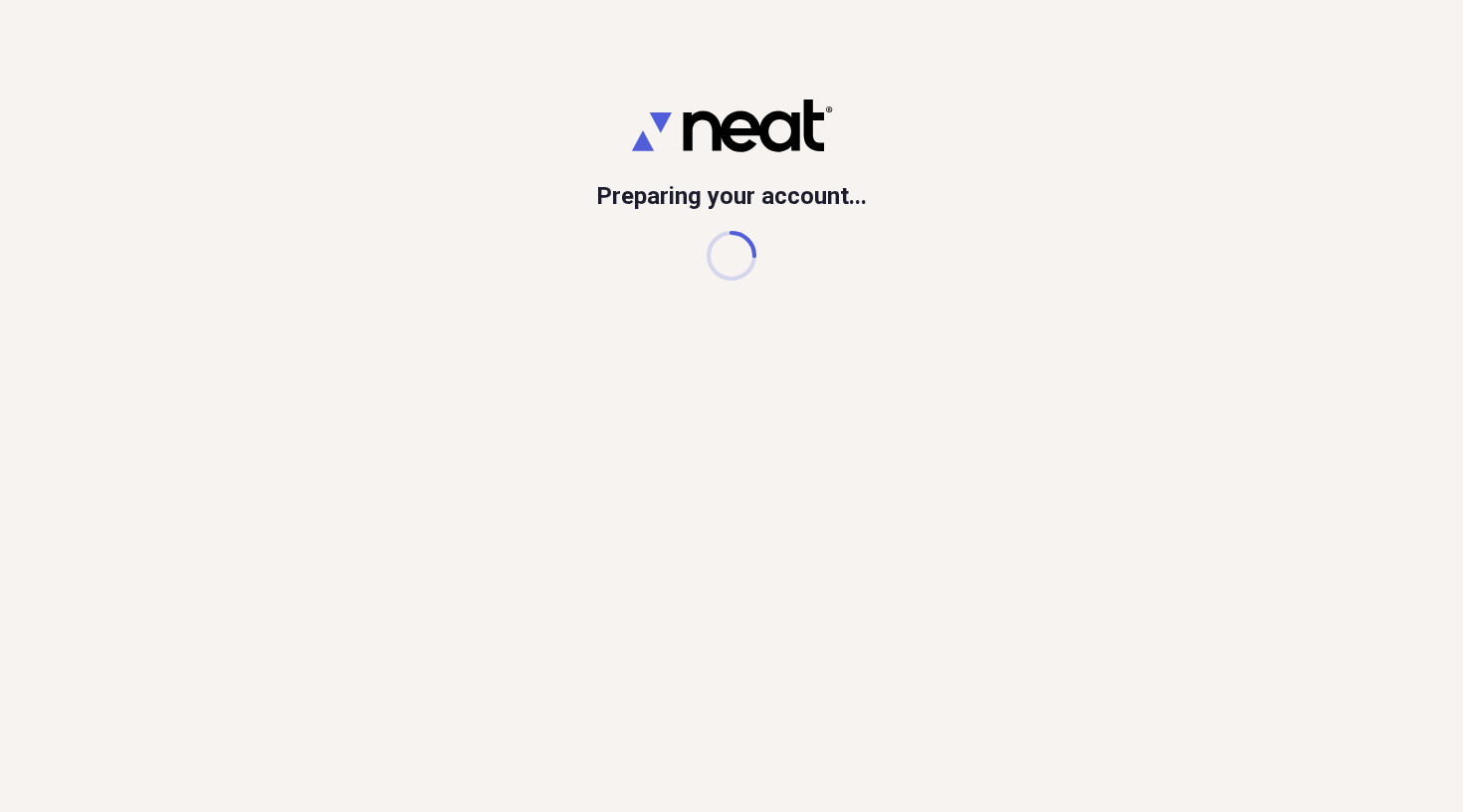 scroll, scrollTop: 0, scrollLeft: 0, axis: both 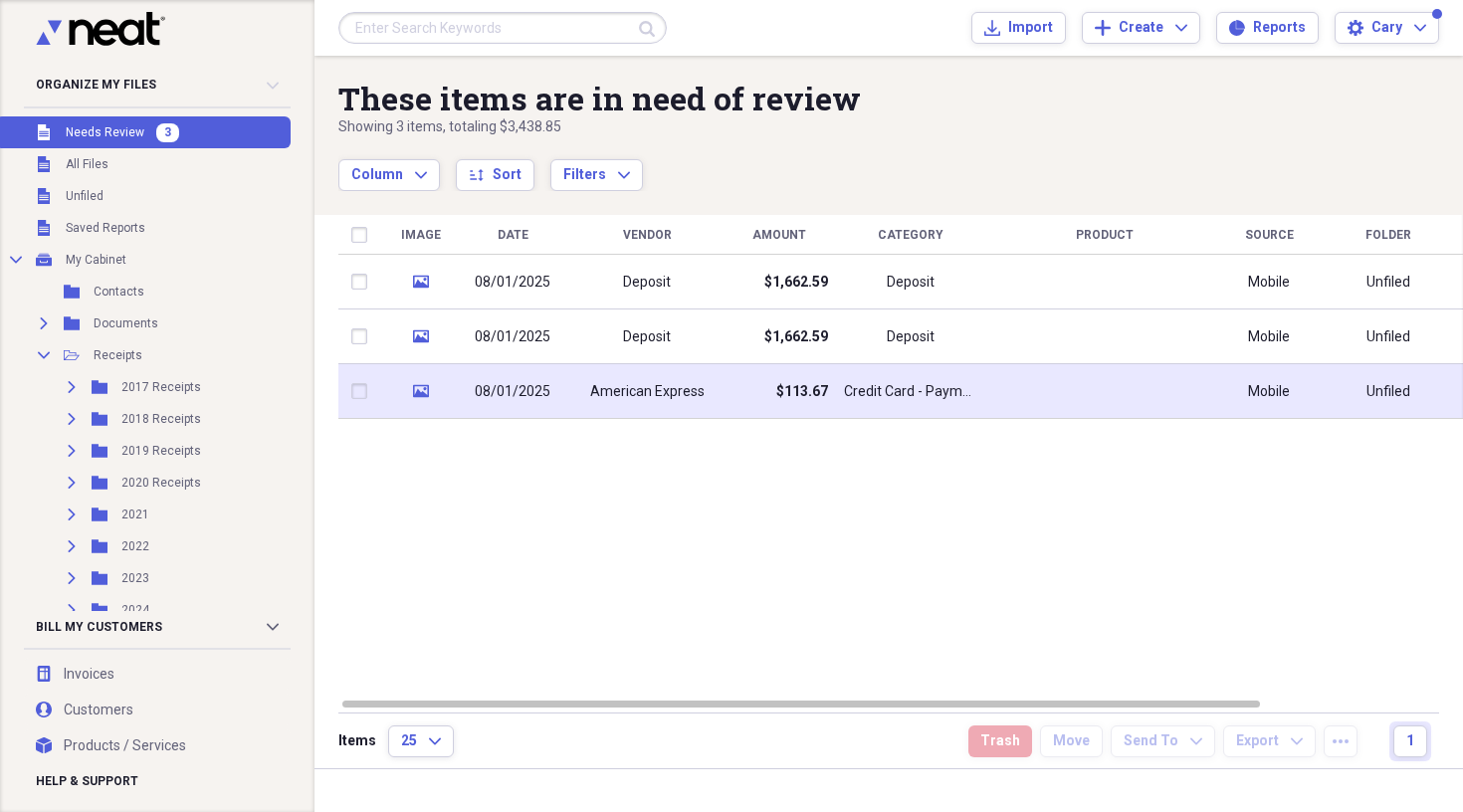 click on "American Express" at bounding box center [647, 392] 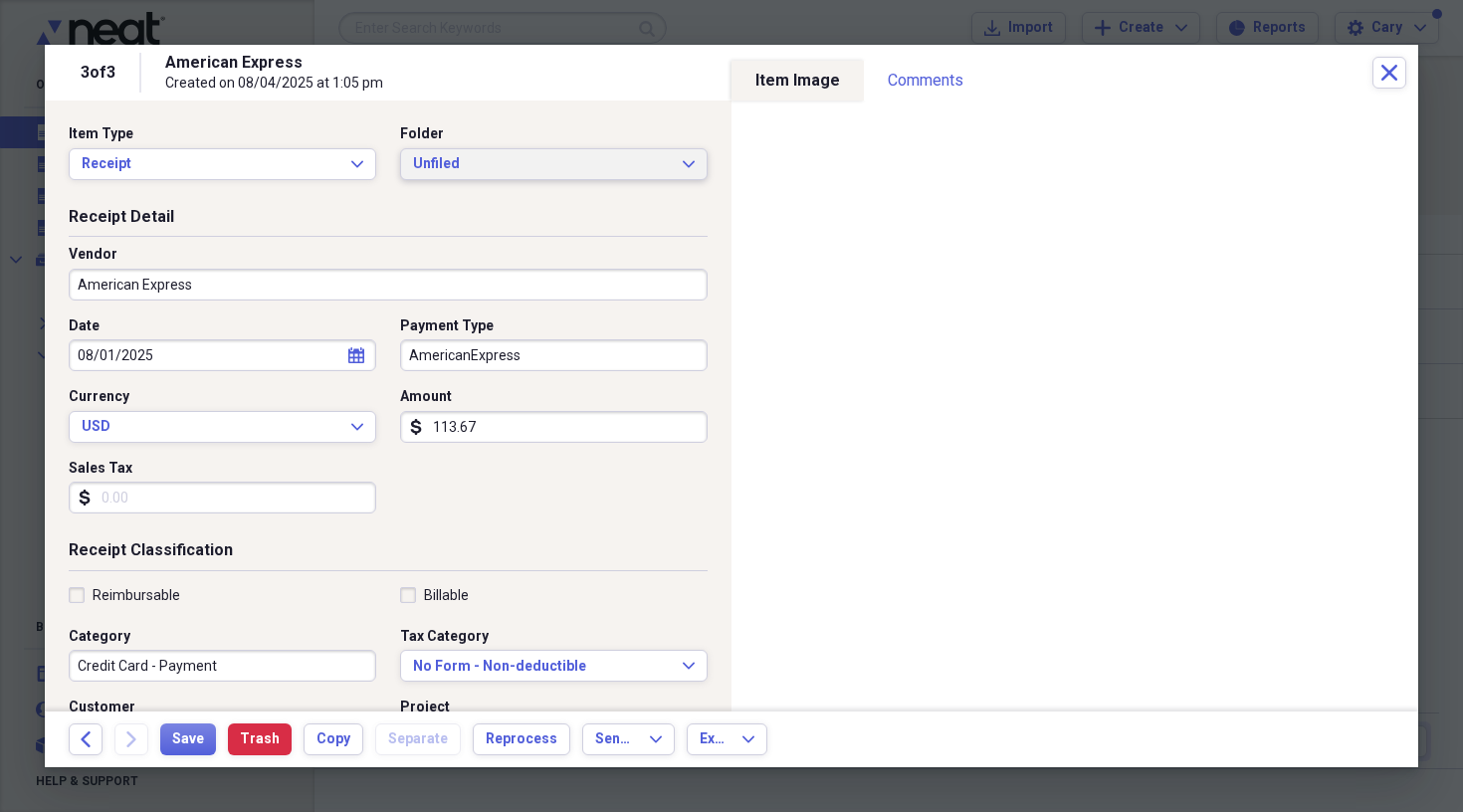 click on "Unfiled" at bounding box center (541, 164) 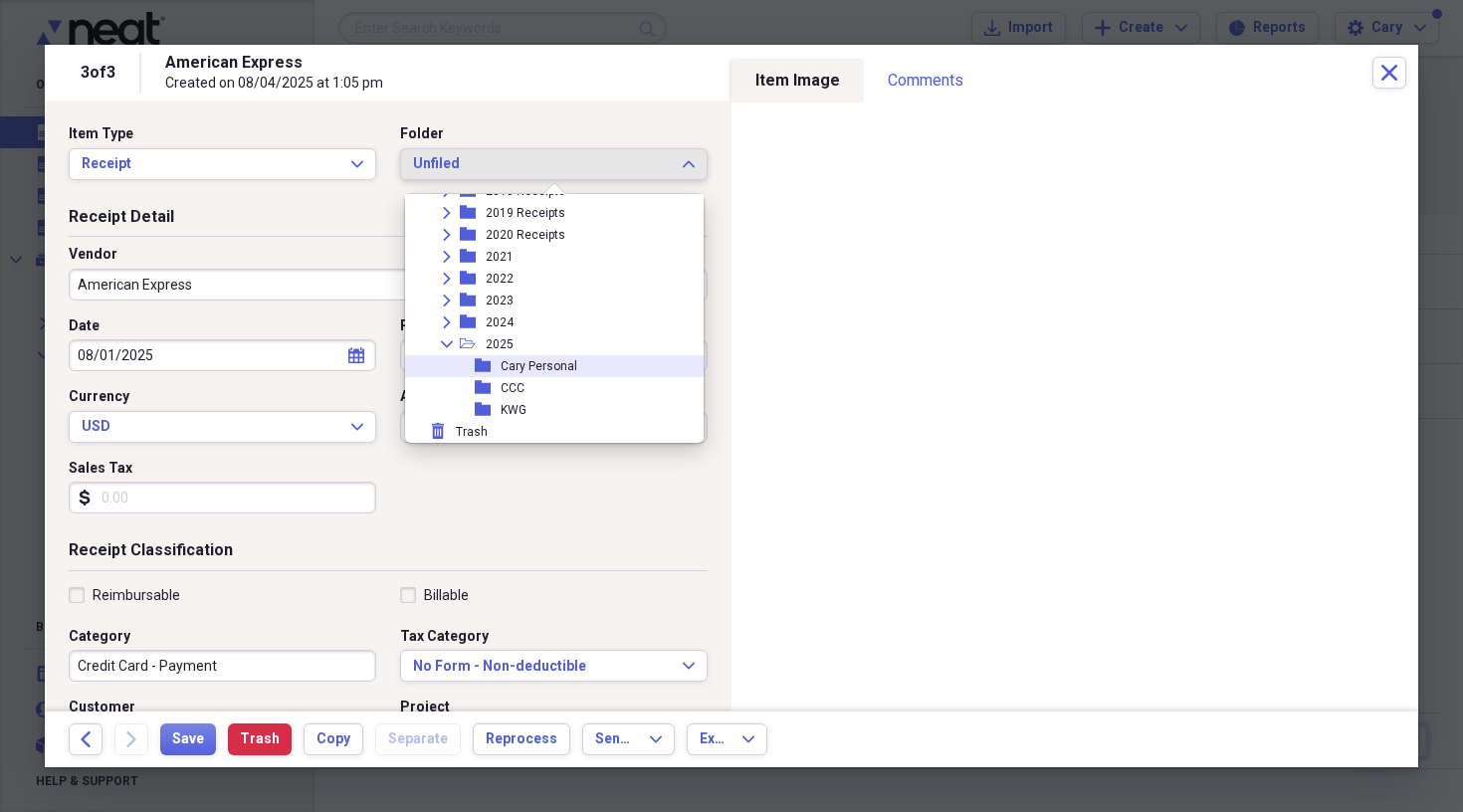 scroll, scrollTop: 160, scrollLeft: 0, axis: vertical 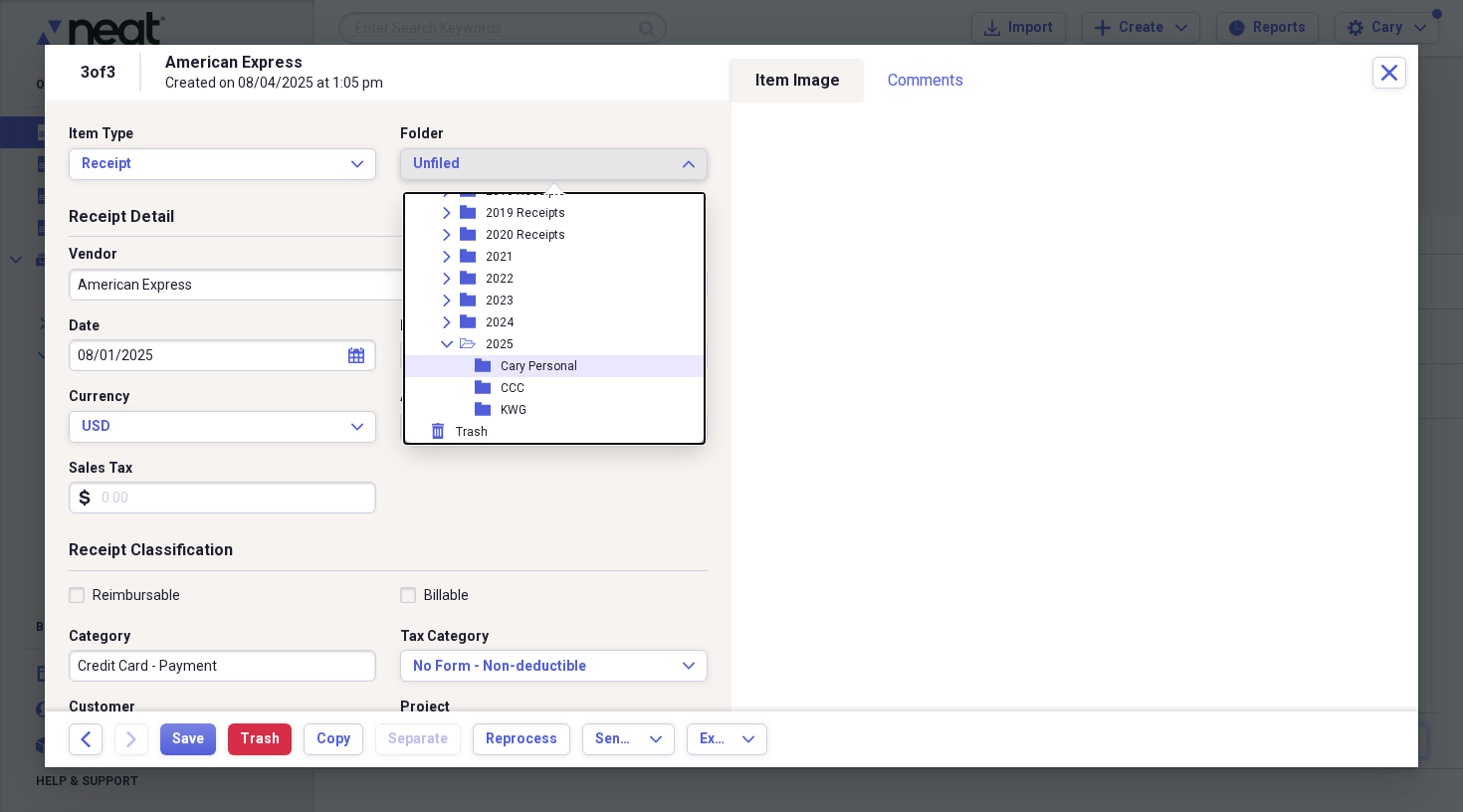 click on "Cary Personal" at bounding box center [538, 366] 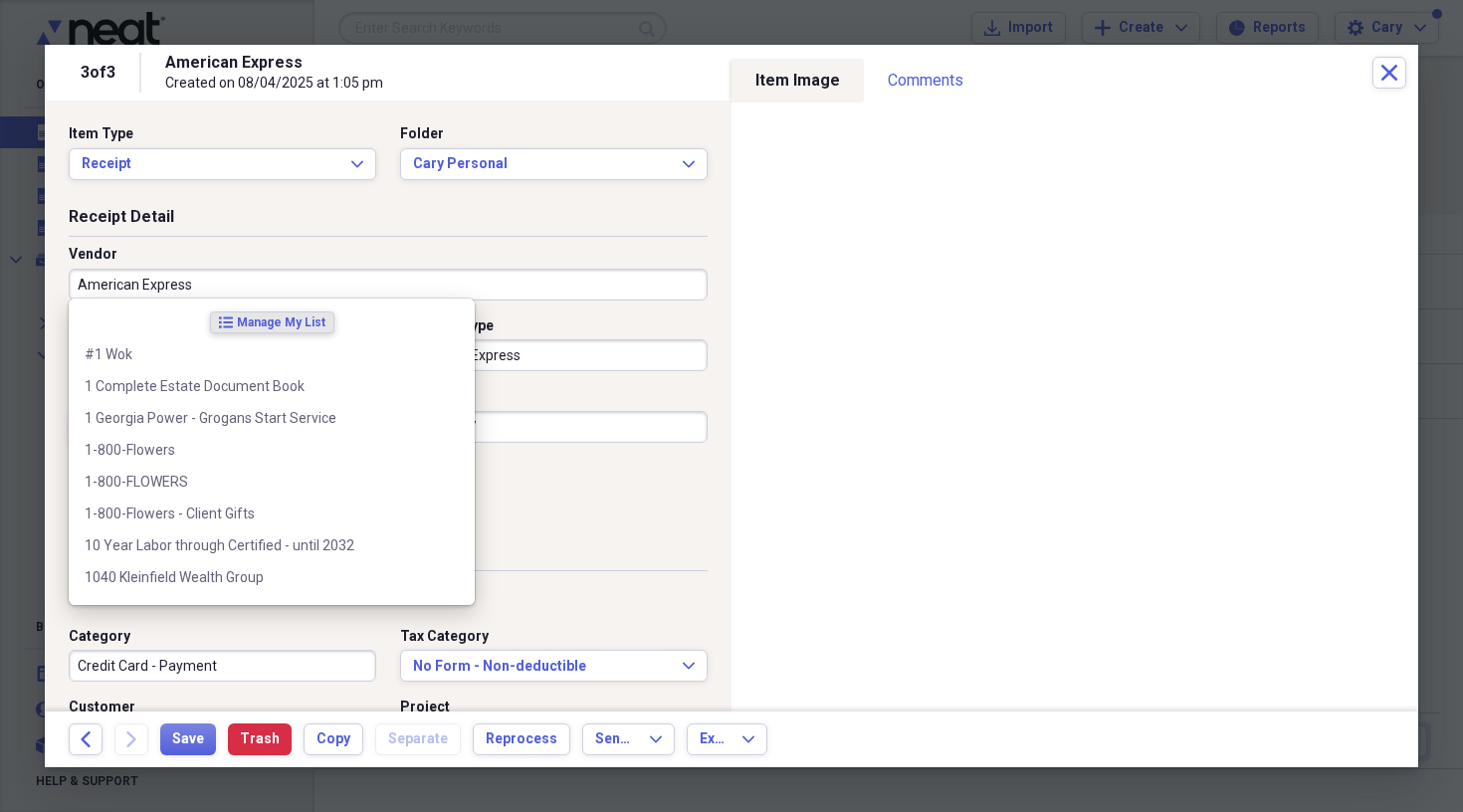 click on "American Express" at bounding box center (388, 285) 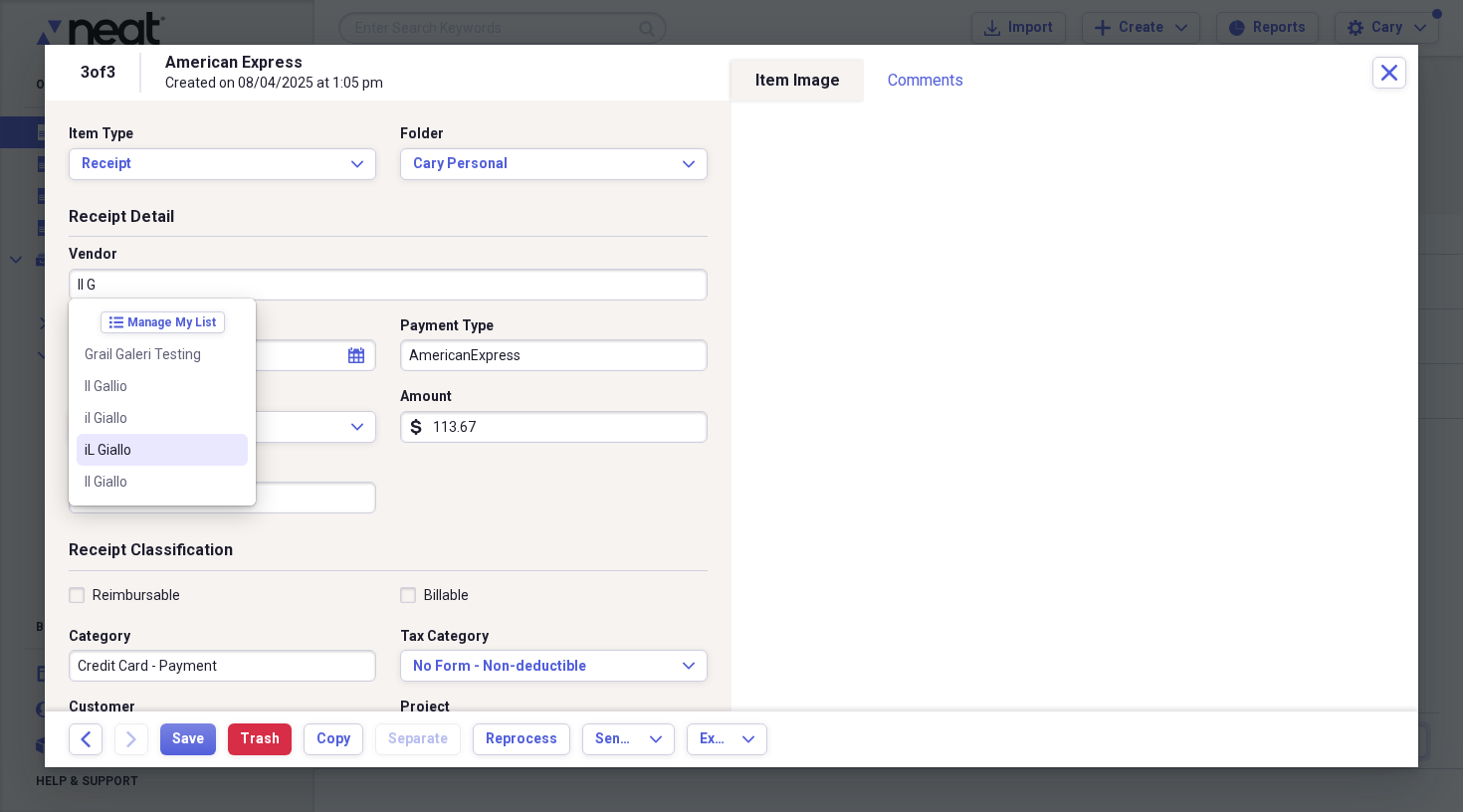 click on "iL Giallo" at bounding box center [150, 450] 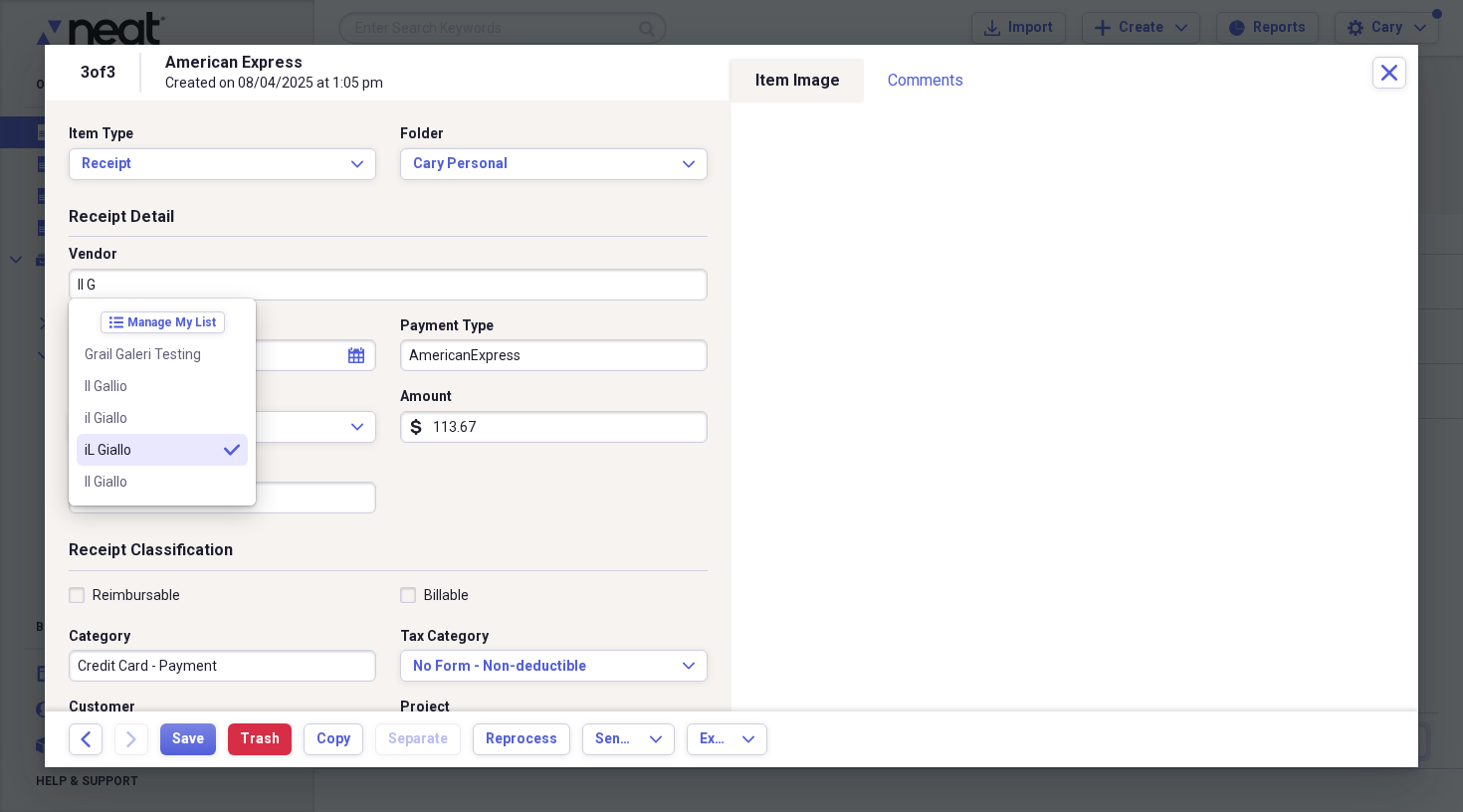 type on "iL Giallo" 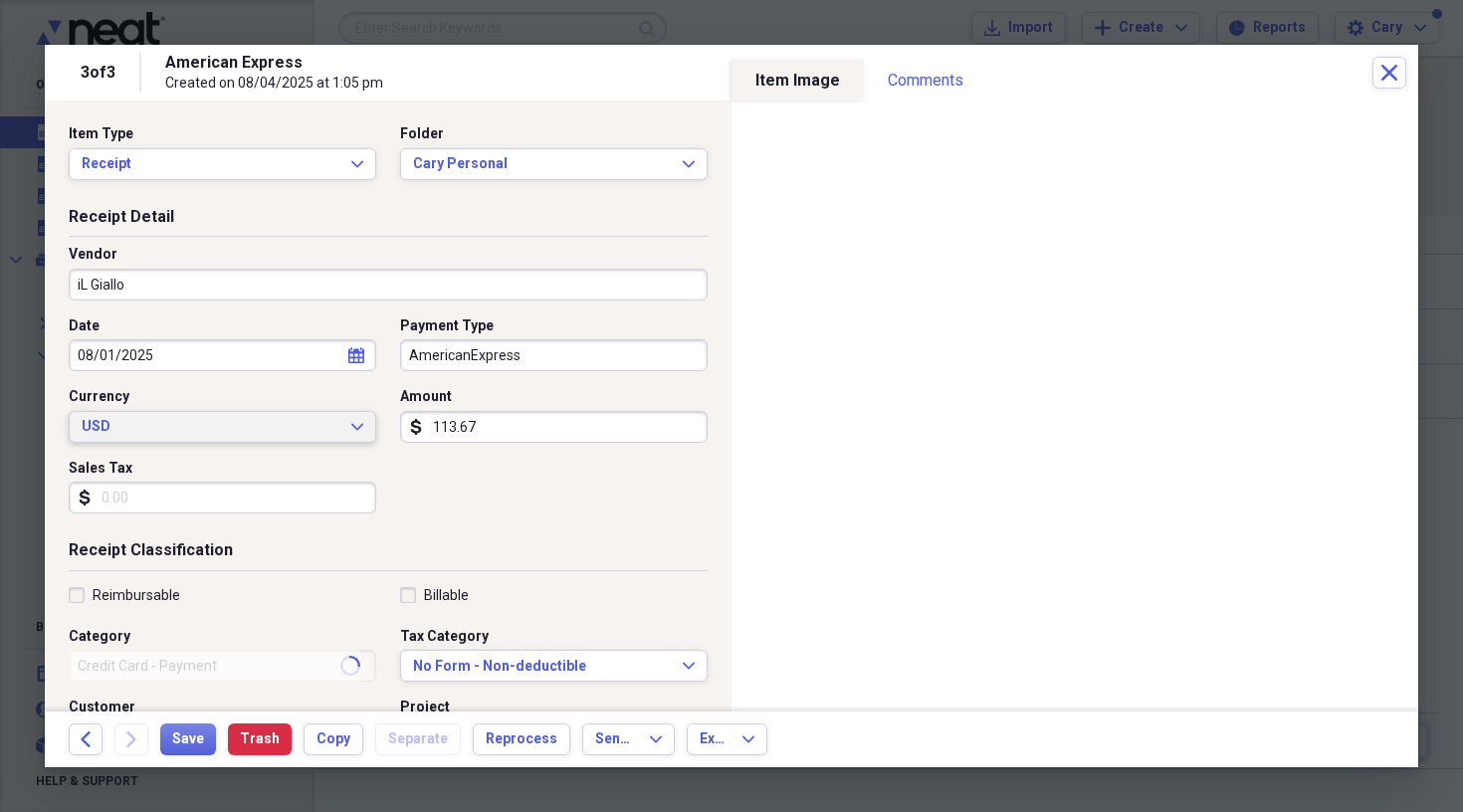 type on "Meals/Restaurants" 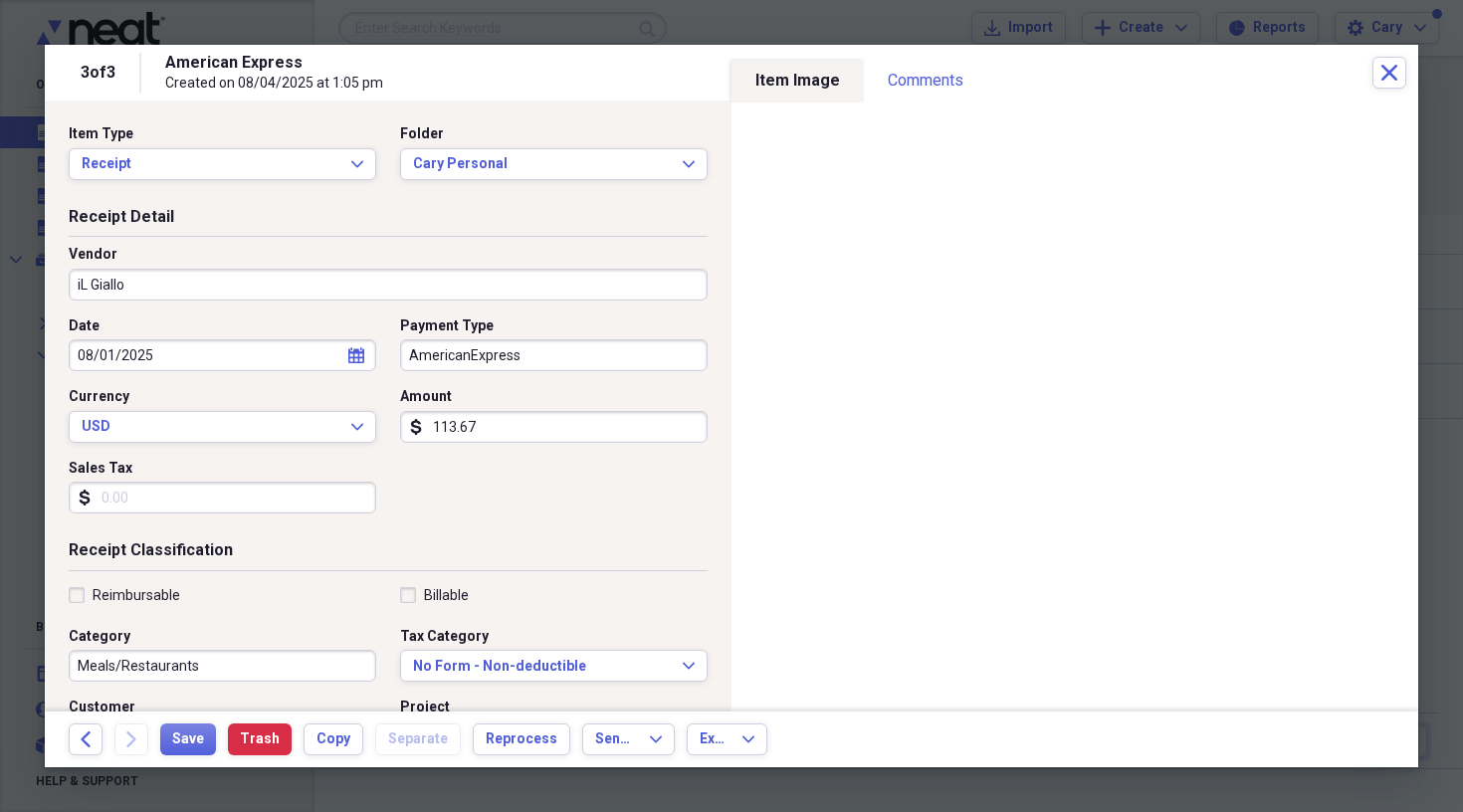 click on "113.67" at bounding box center [553, 427] 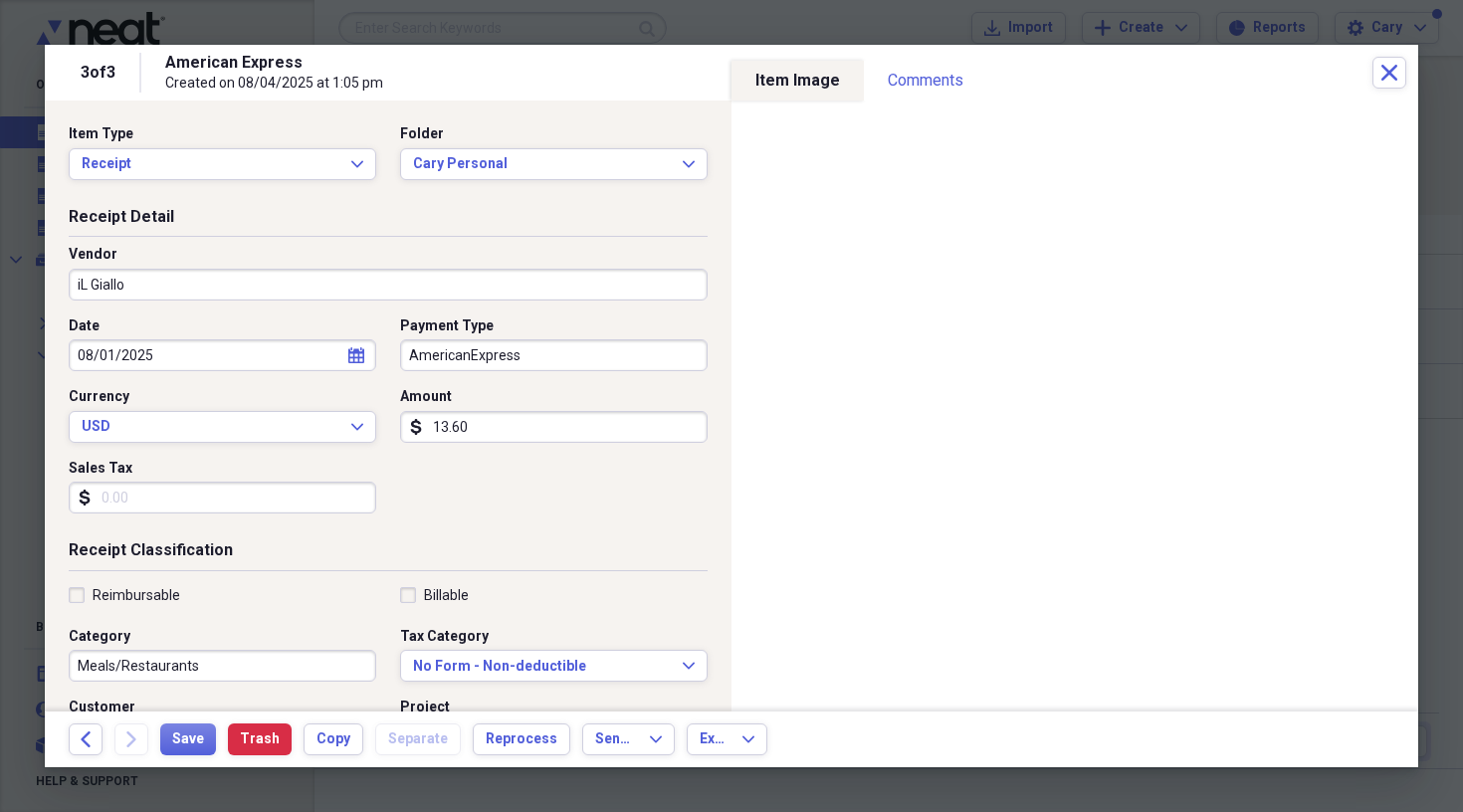 type on "136.00" 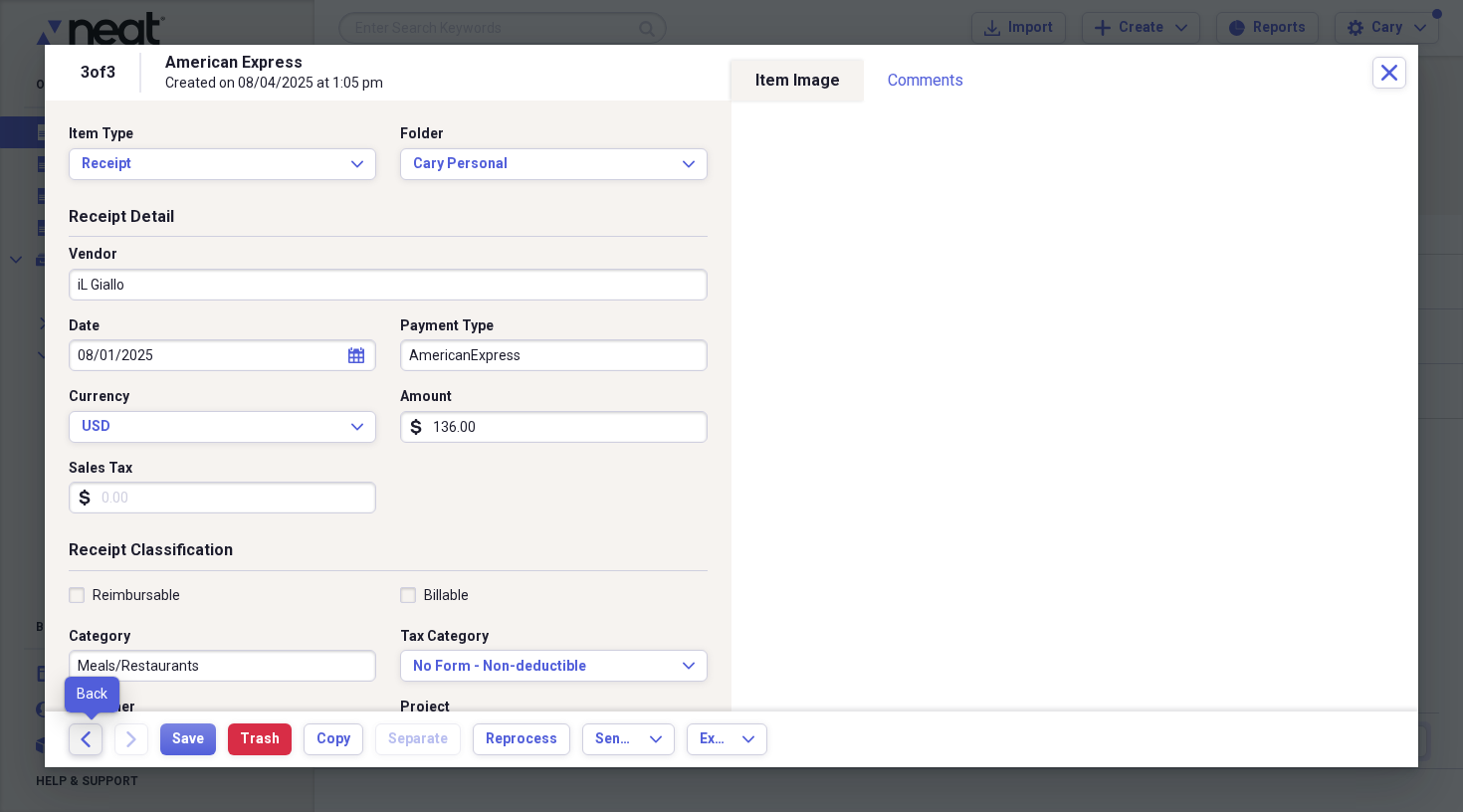 click on "Back" at bounding box center [86, 739] 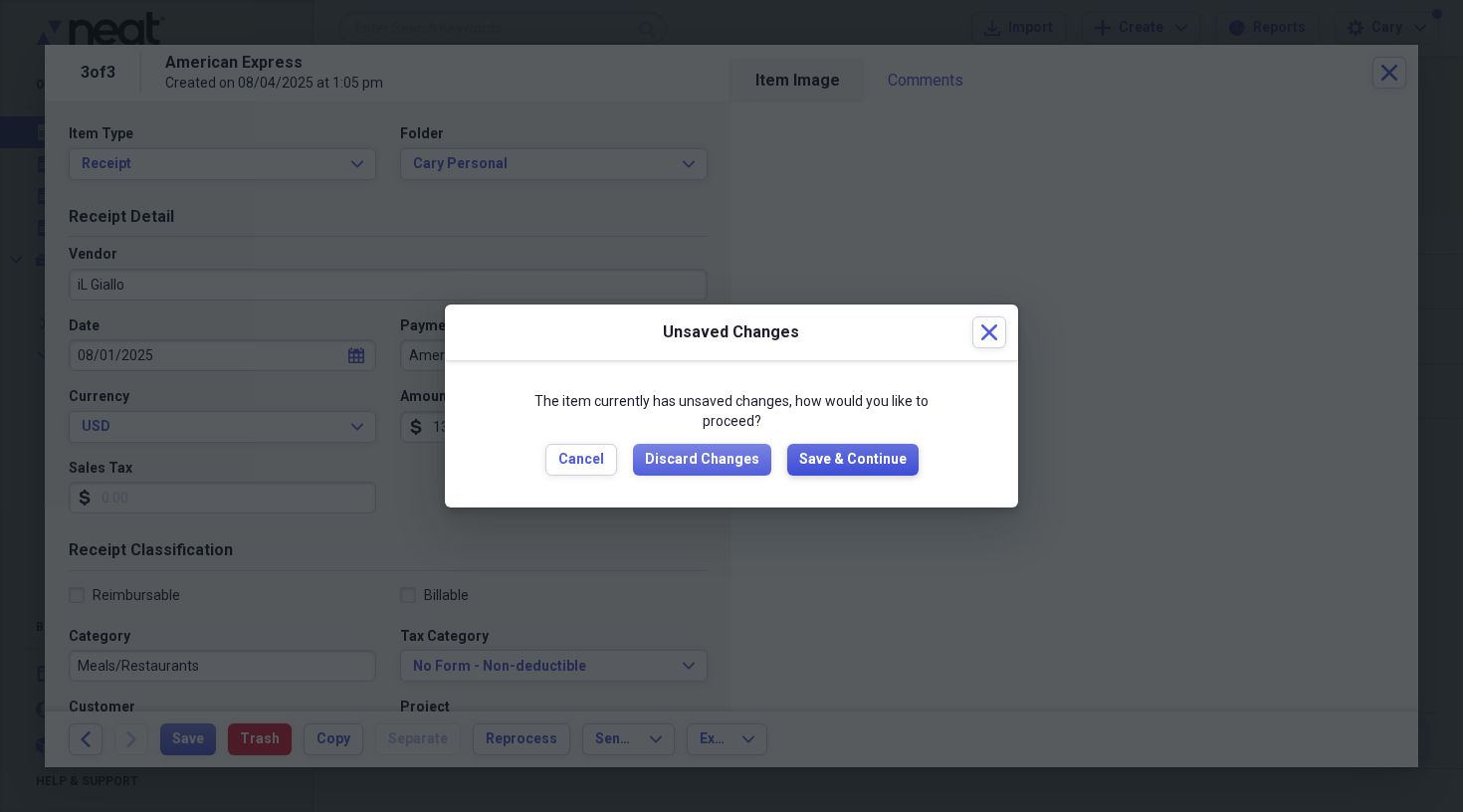 click on "Save & Continue" at bounding box center (853, 460) 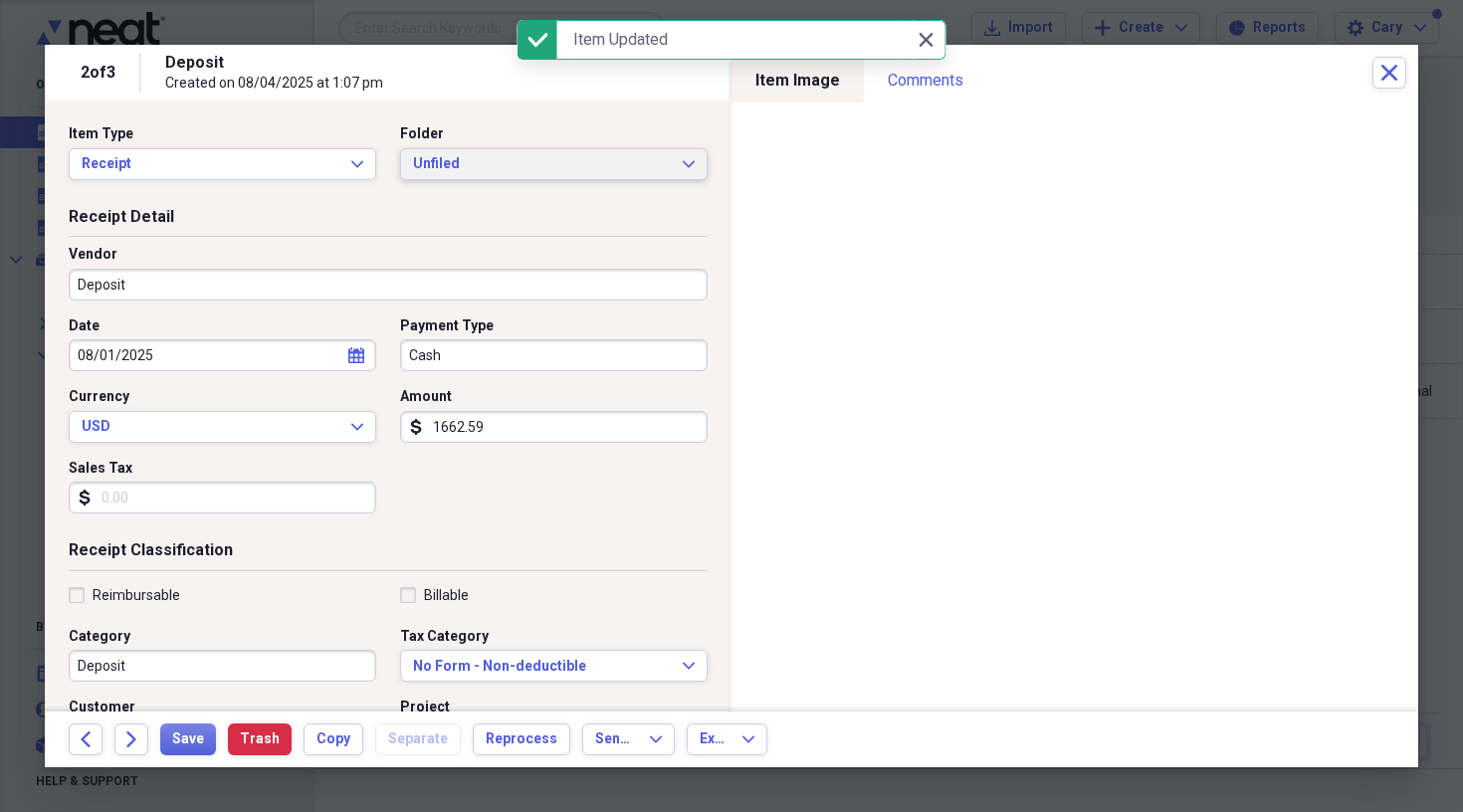 click on "Unfiled" at bounding box center [541, 164] 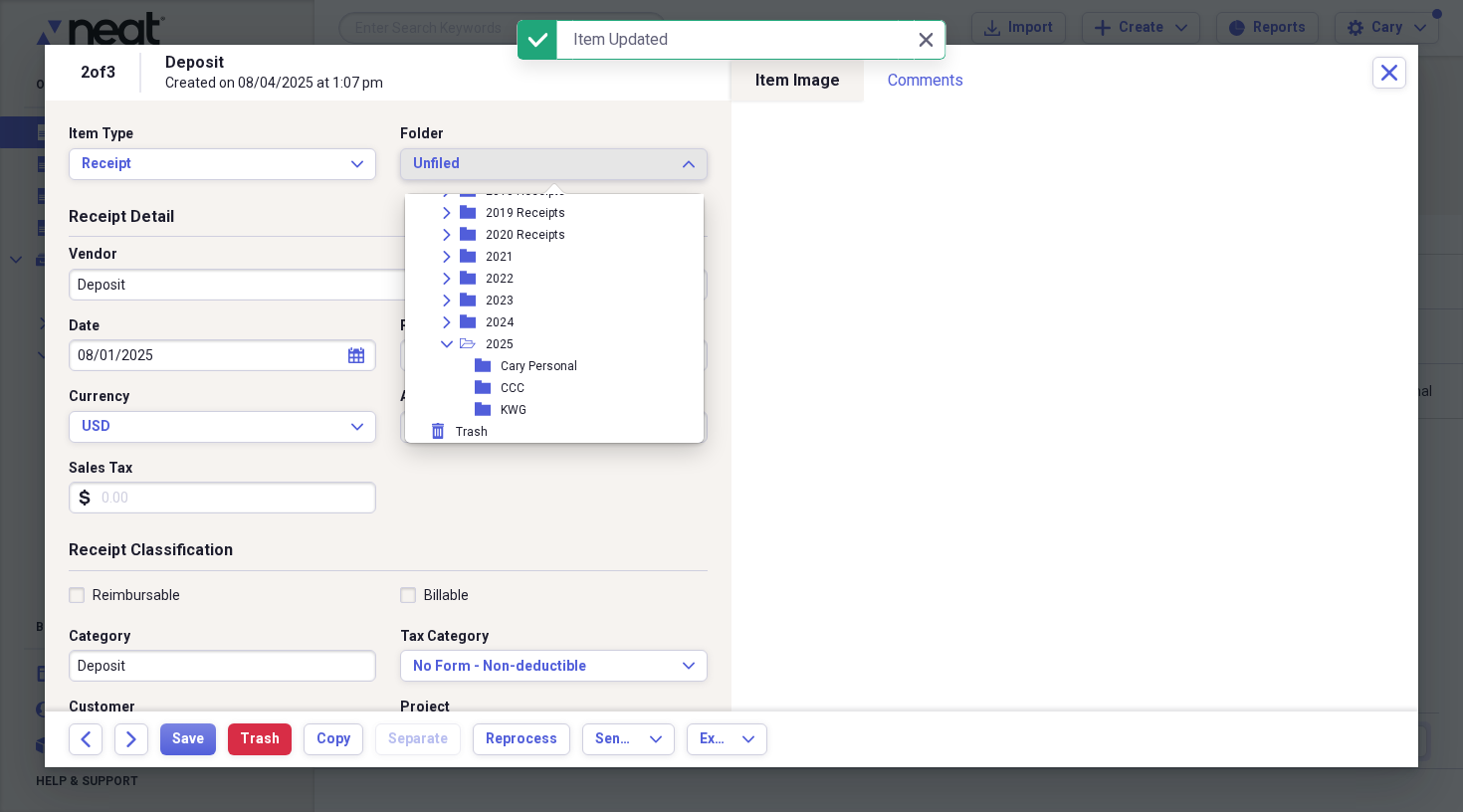 scroll, scrollTop: 160, scrollLeft: 0, axis: vertical 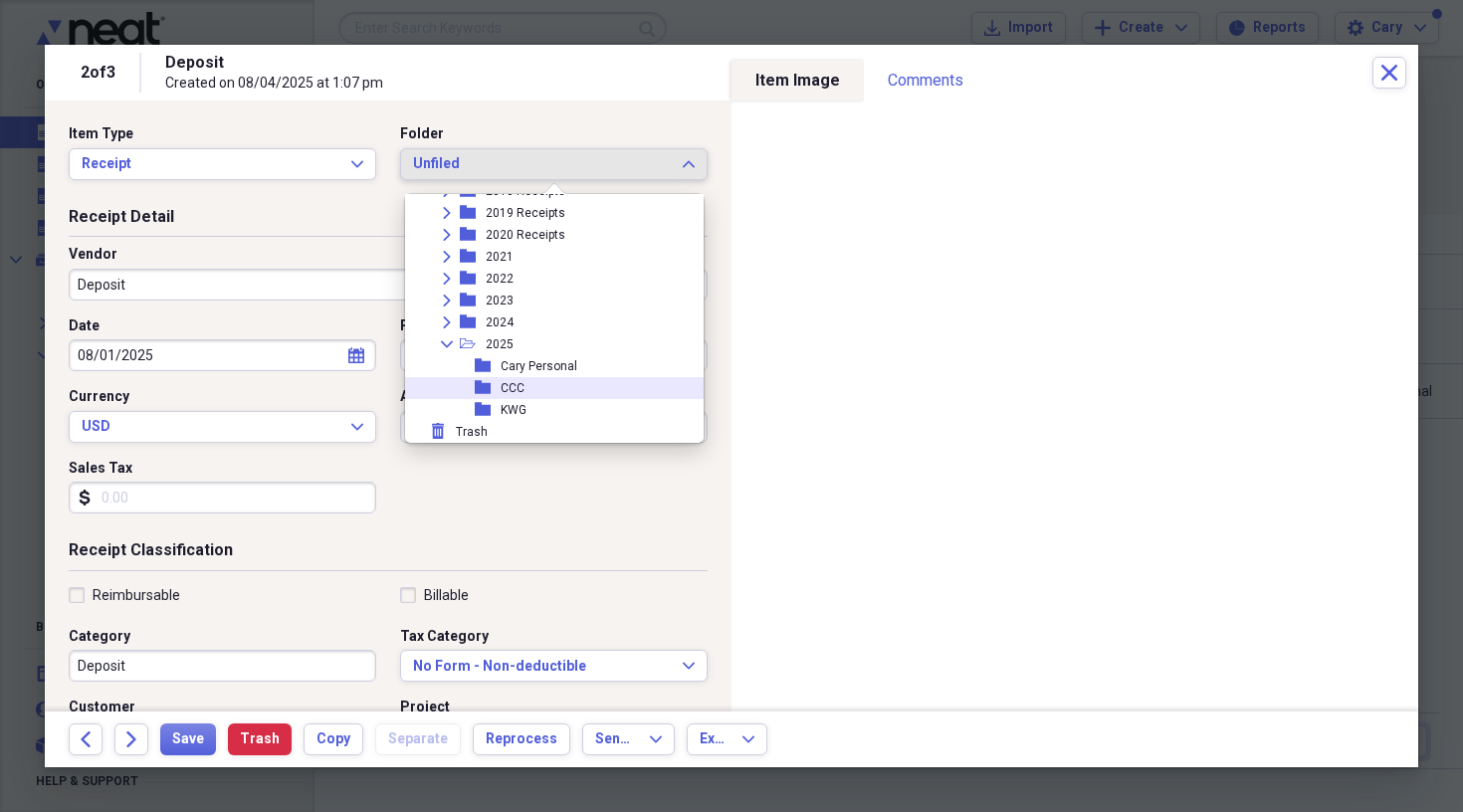 click on "CCC" at bounding box center (513, 388) 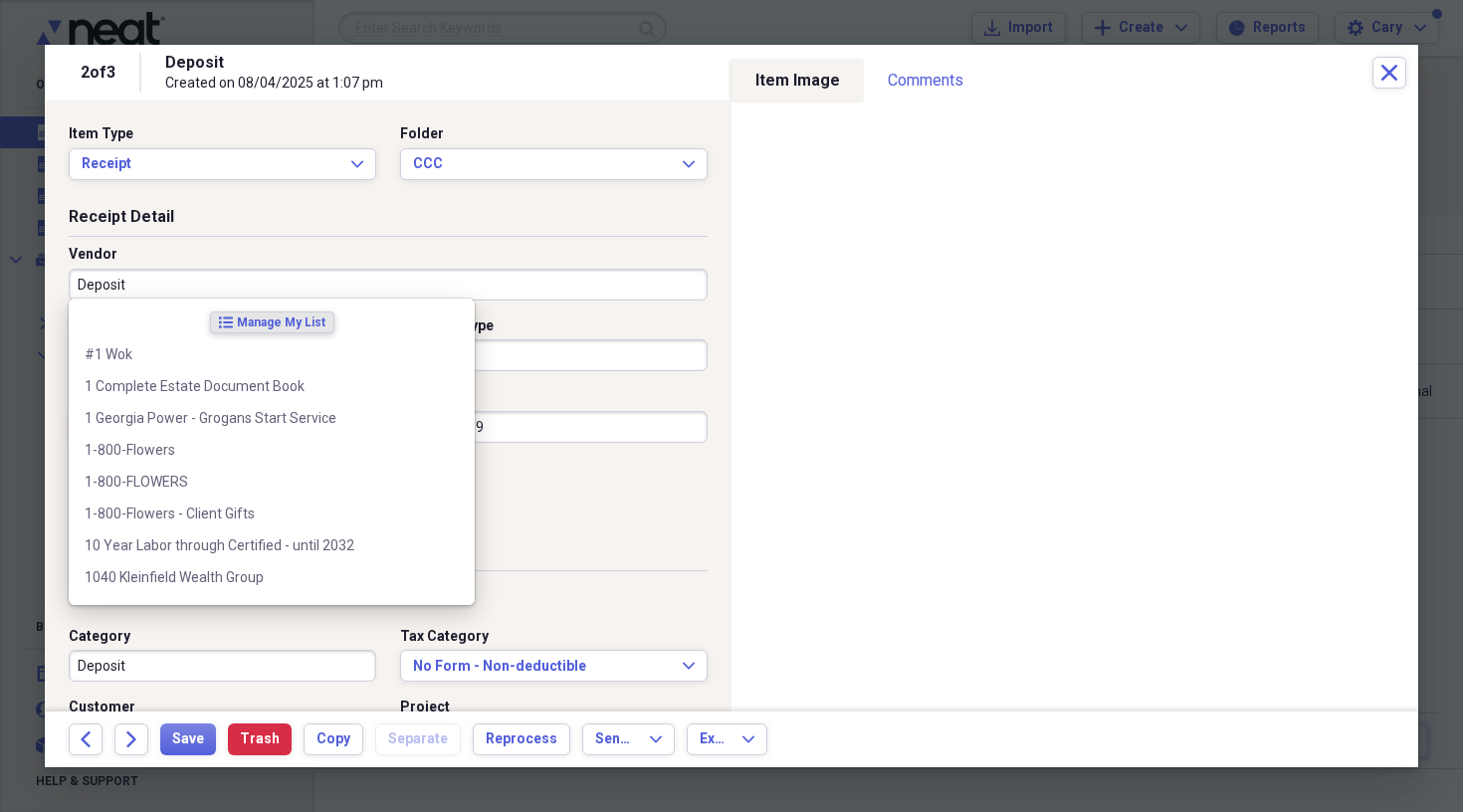 click on "Deposit" at bounding box center (388, 285) 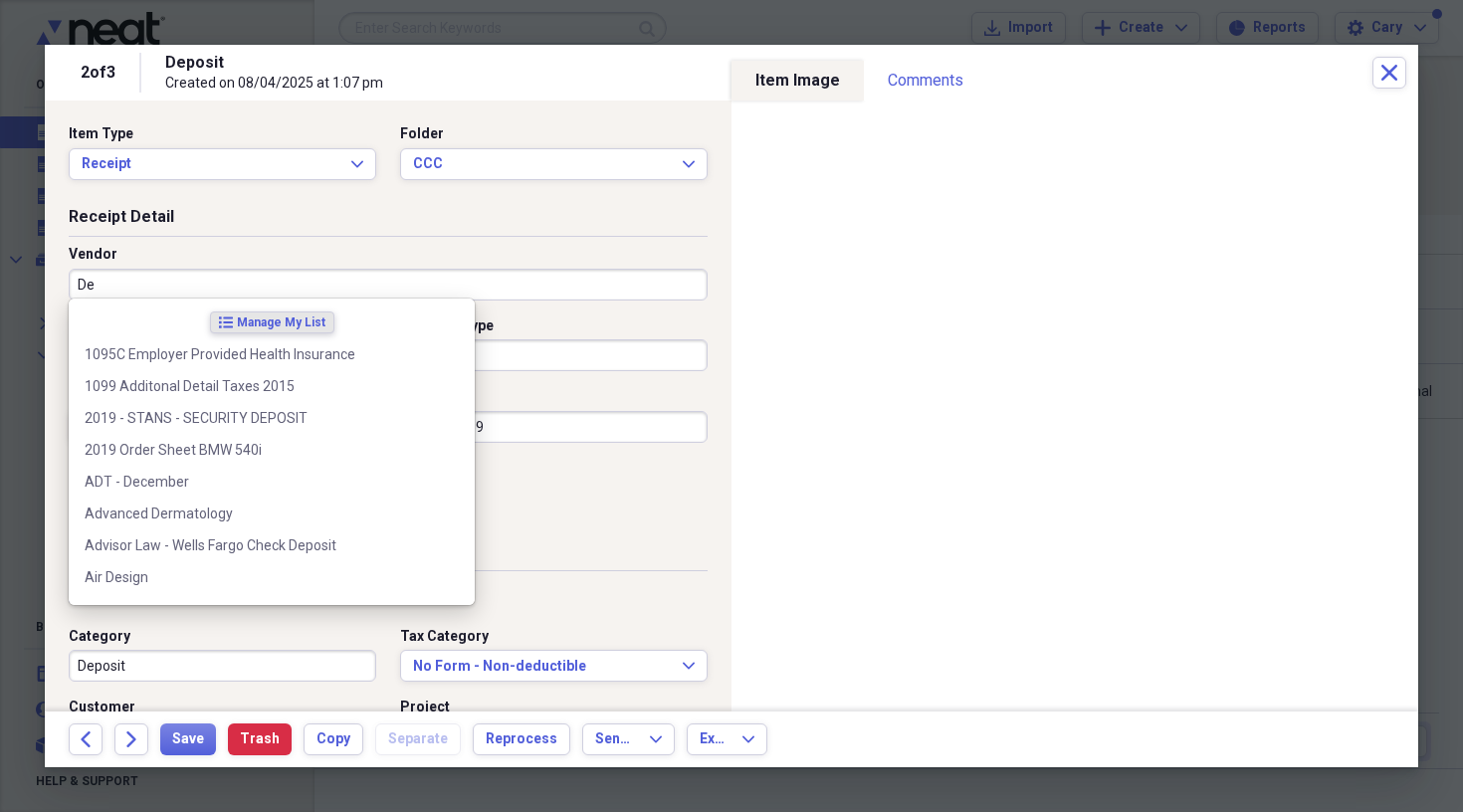 type on "D" 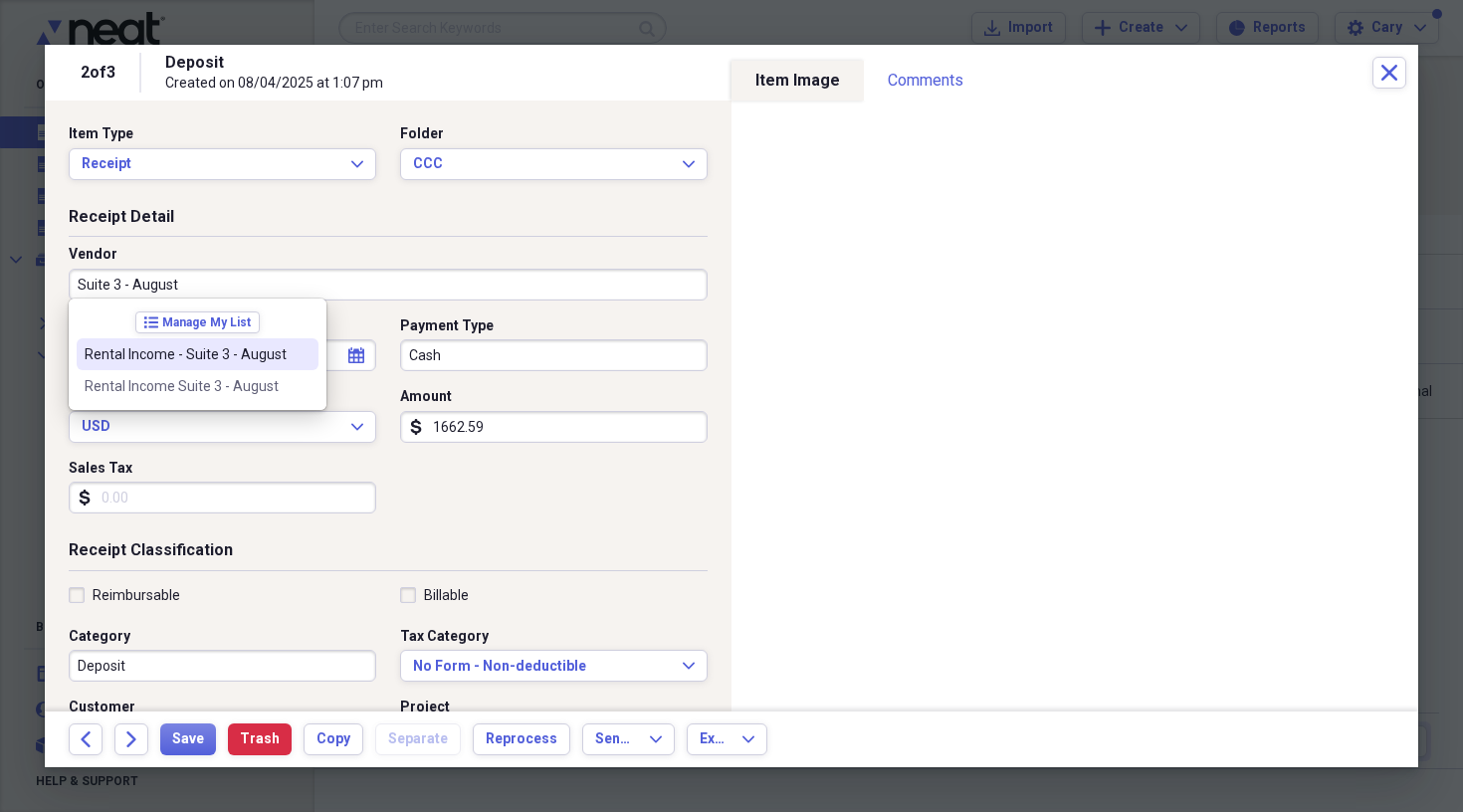 click on "Rental Income - Suite 3 - August" at bounding box center [185, 354] 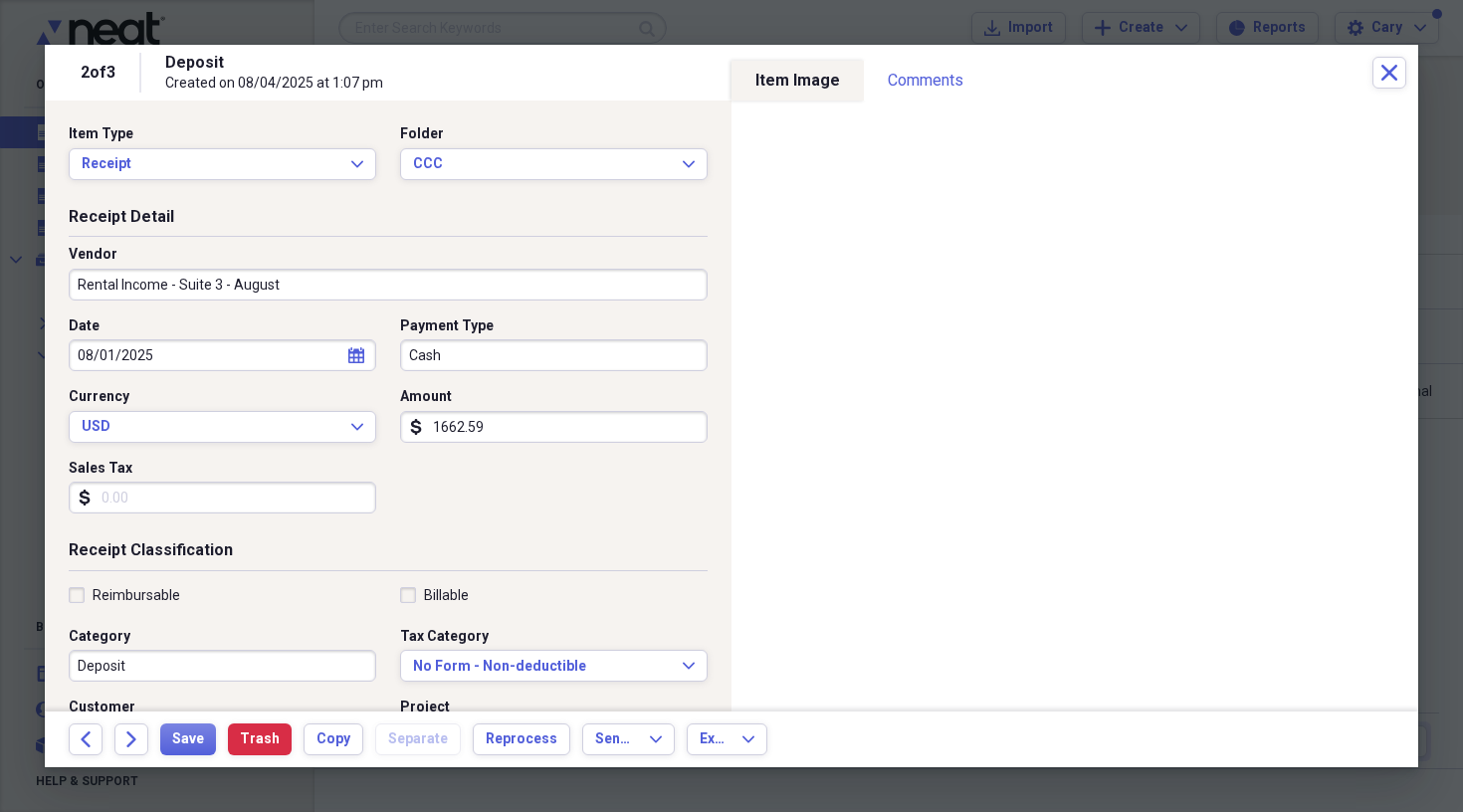 type on "August - Rent Suite 3" 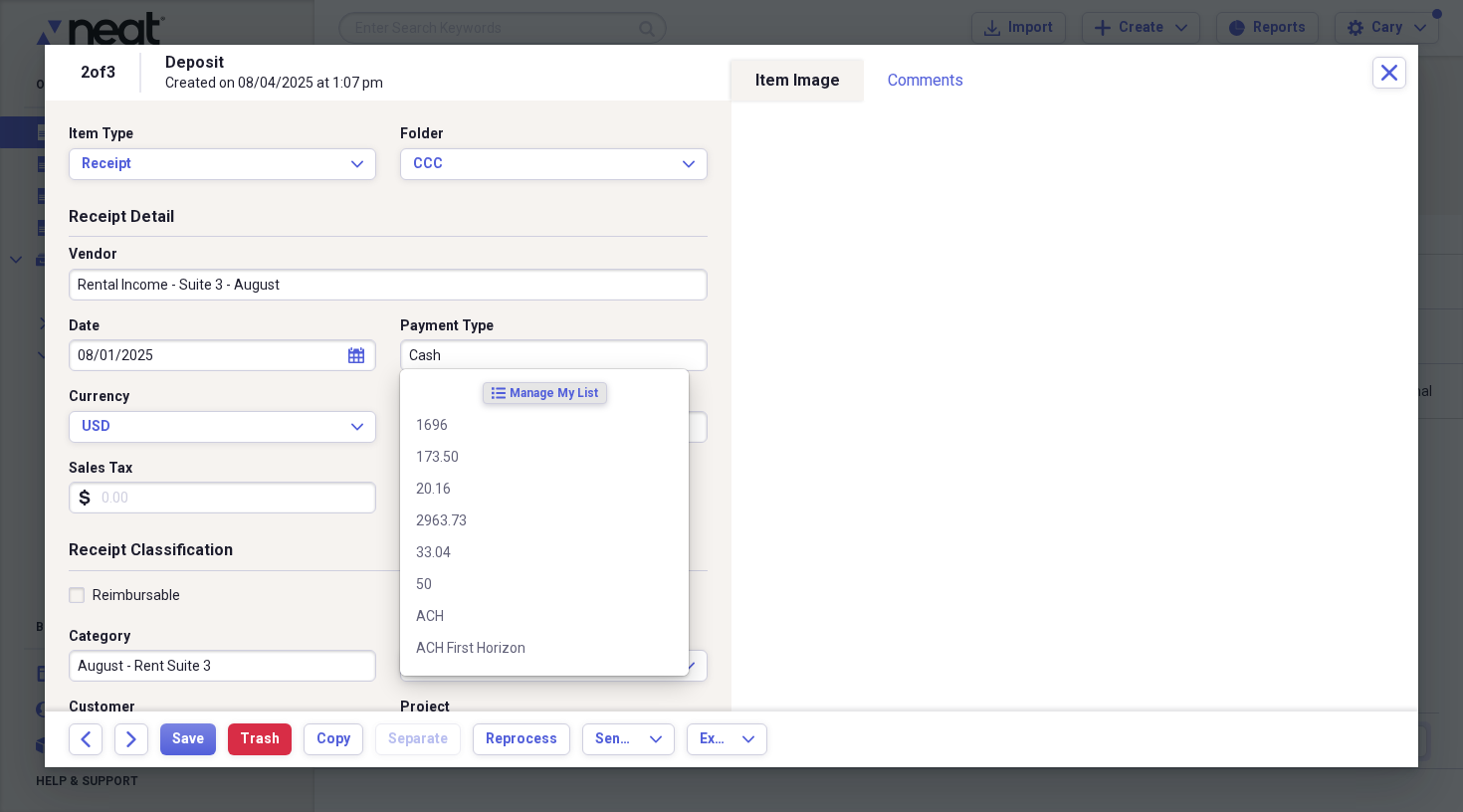 click on "Cash" at bounding box center (553, 355) 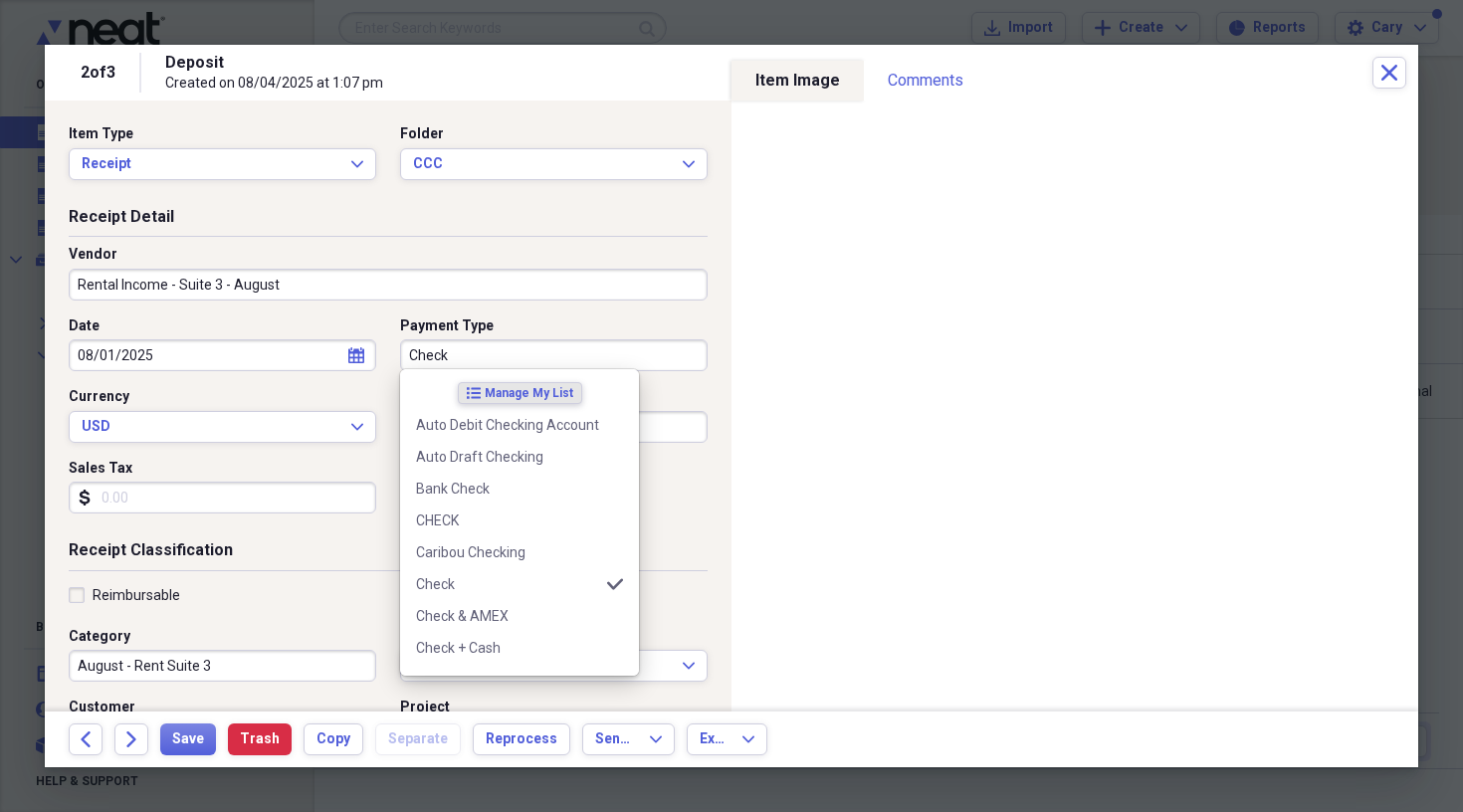type on "Check" 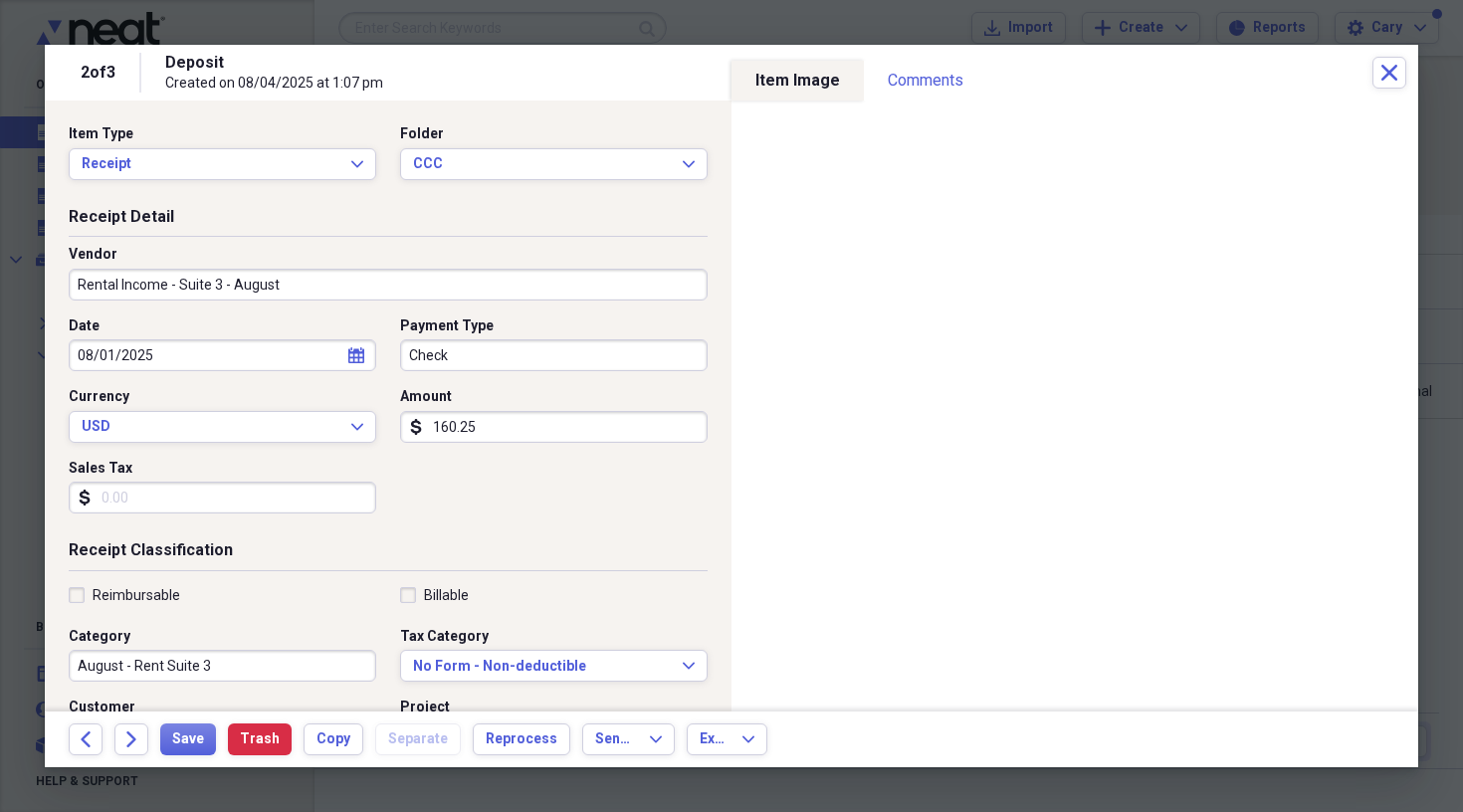 type on "1602.59" 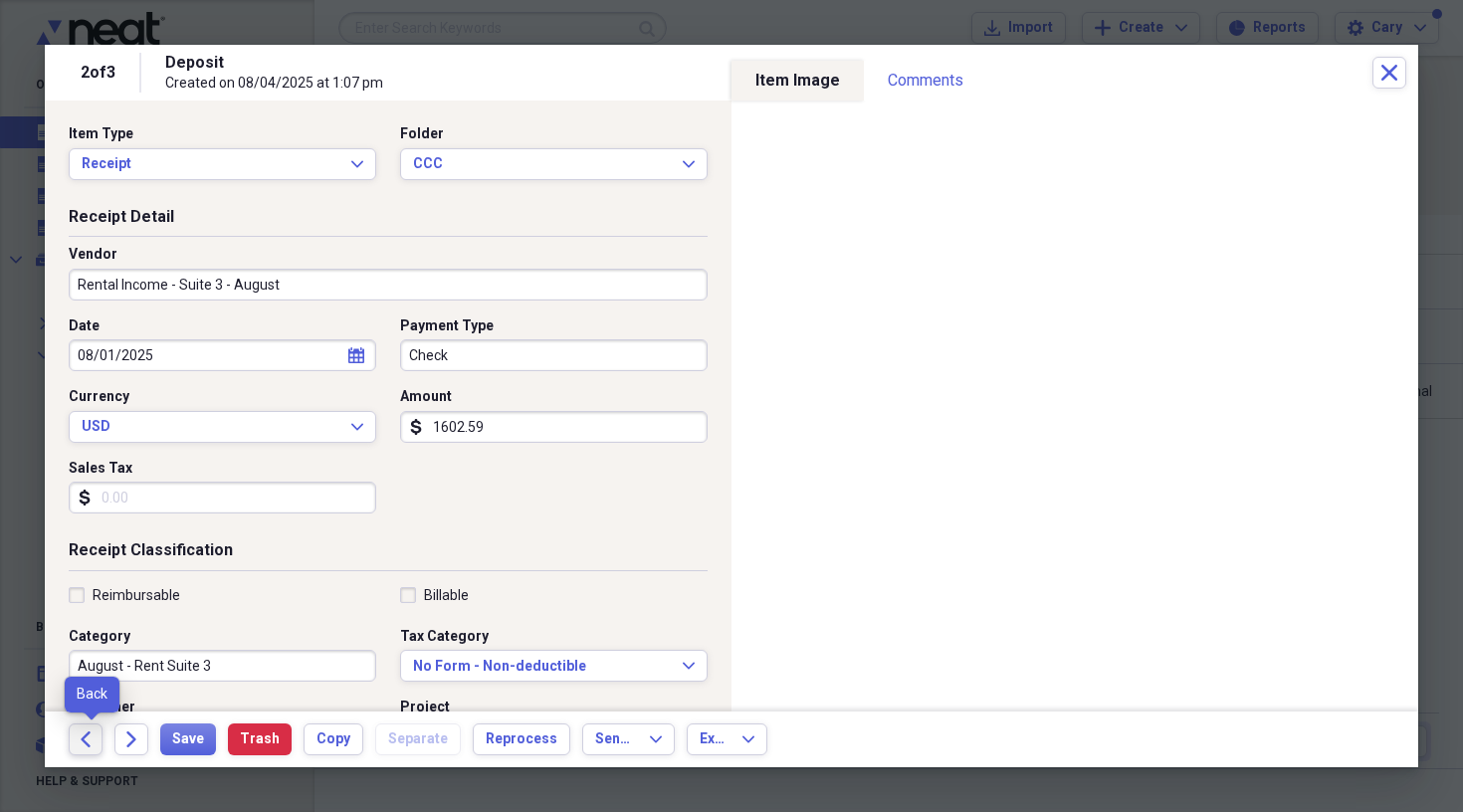 click on "Back" at bounding box center (86, 739) 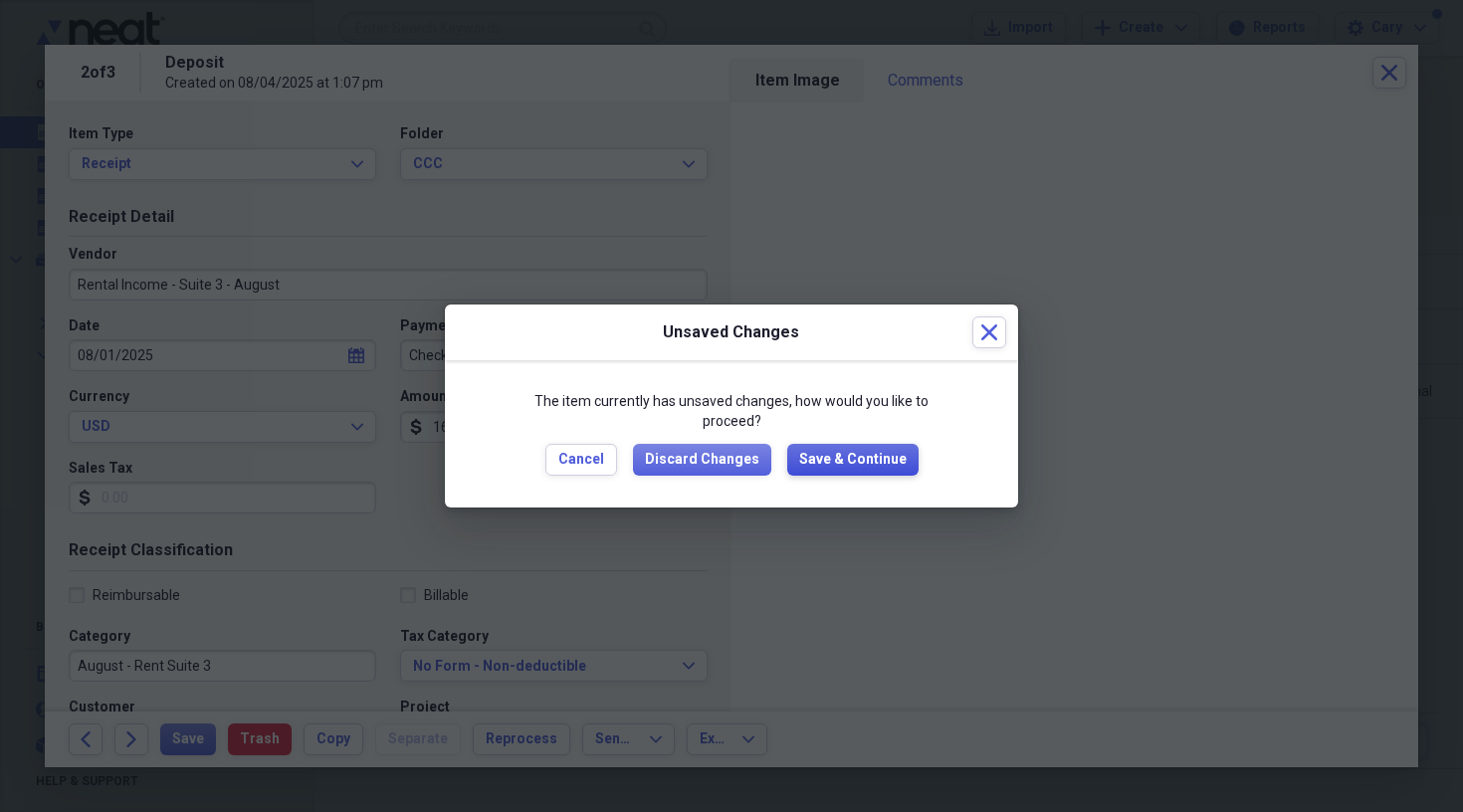 click on "Save & Continue" at bounding box center [853, 460] 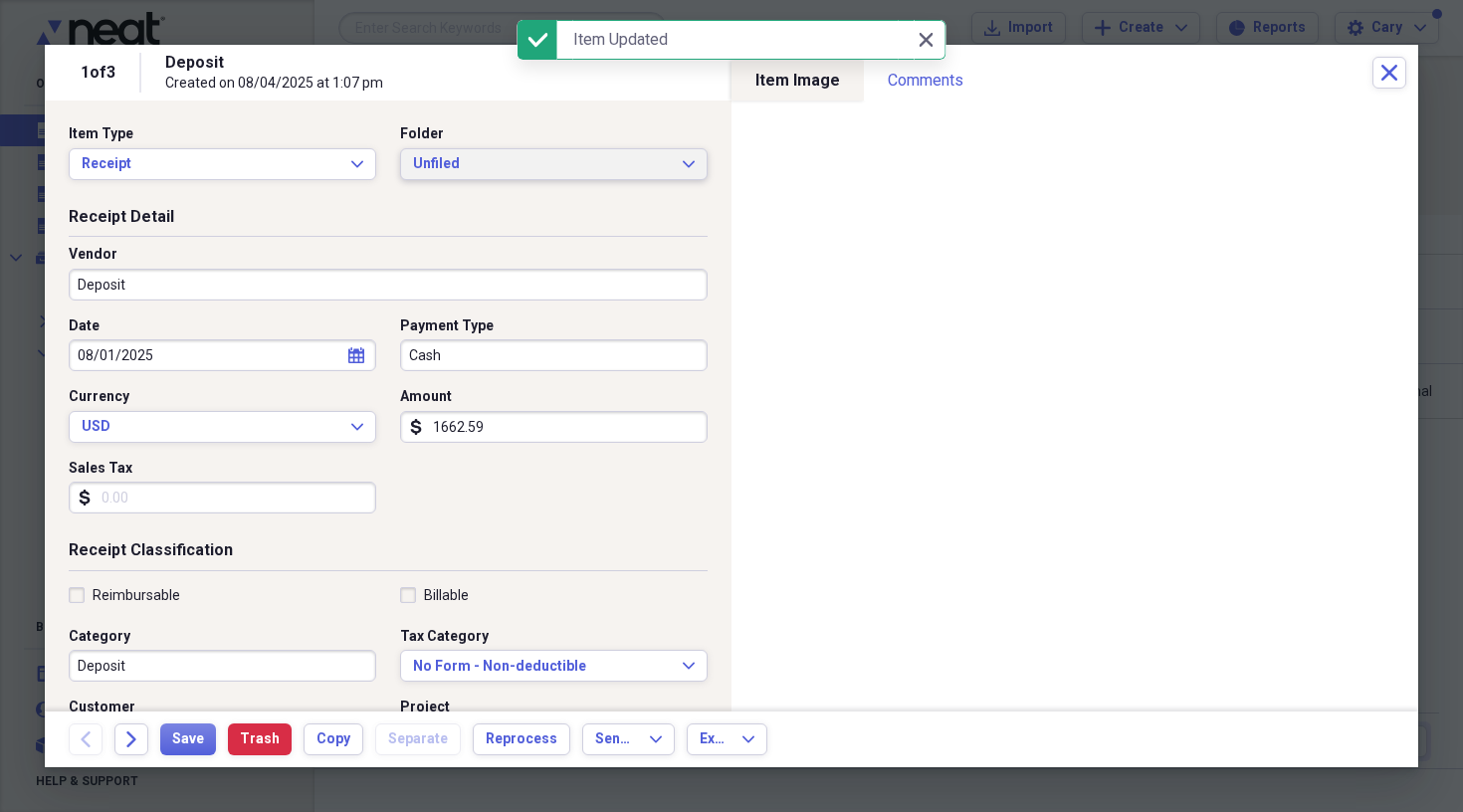click on "Unfiled" at bounding box center [541, 164] 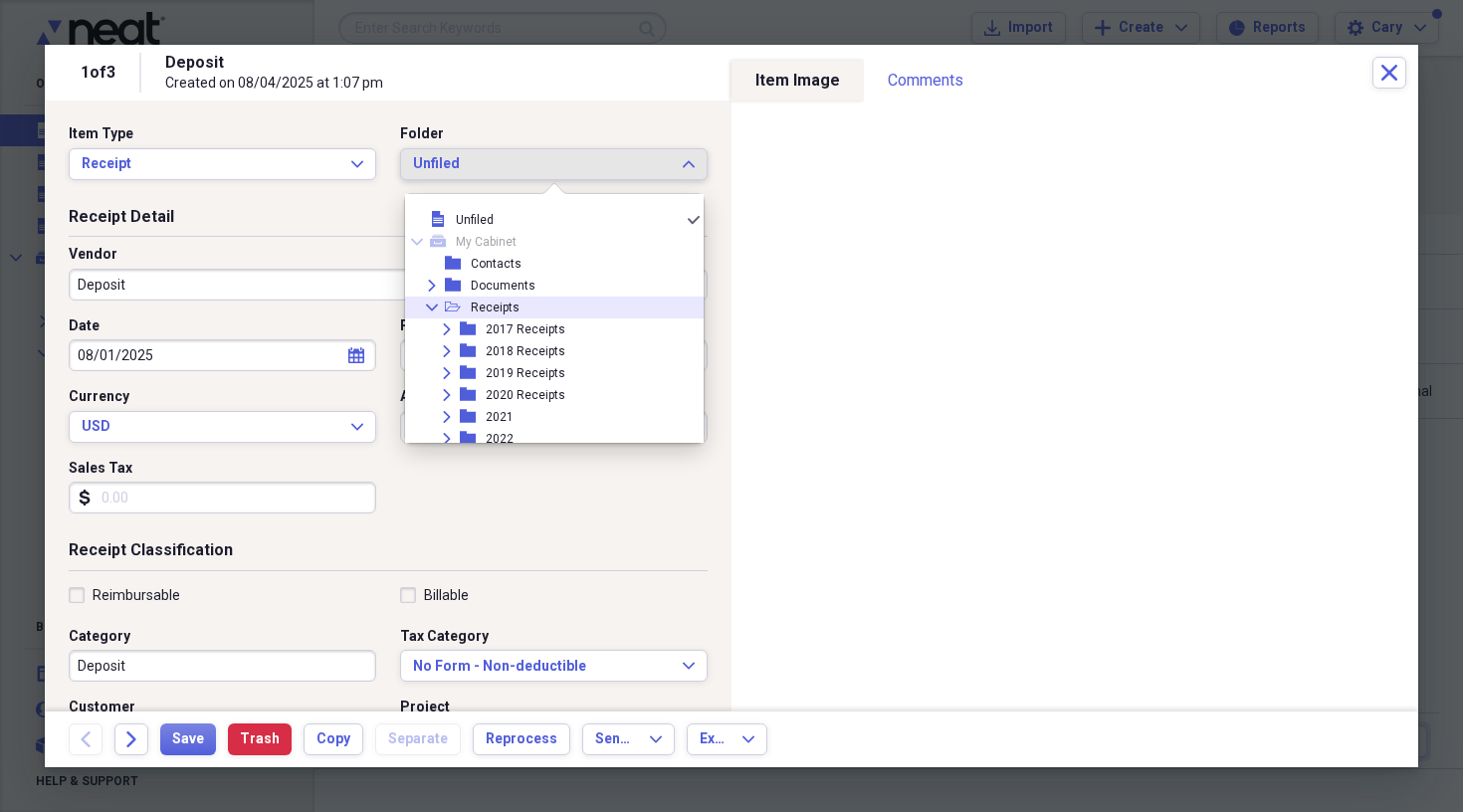 click on "Collapse" 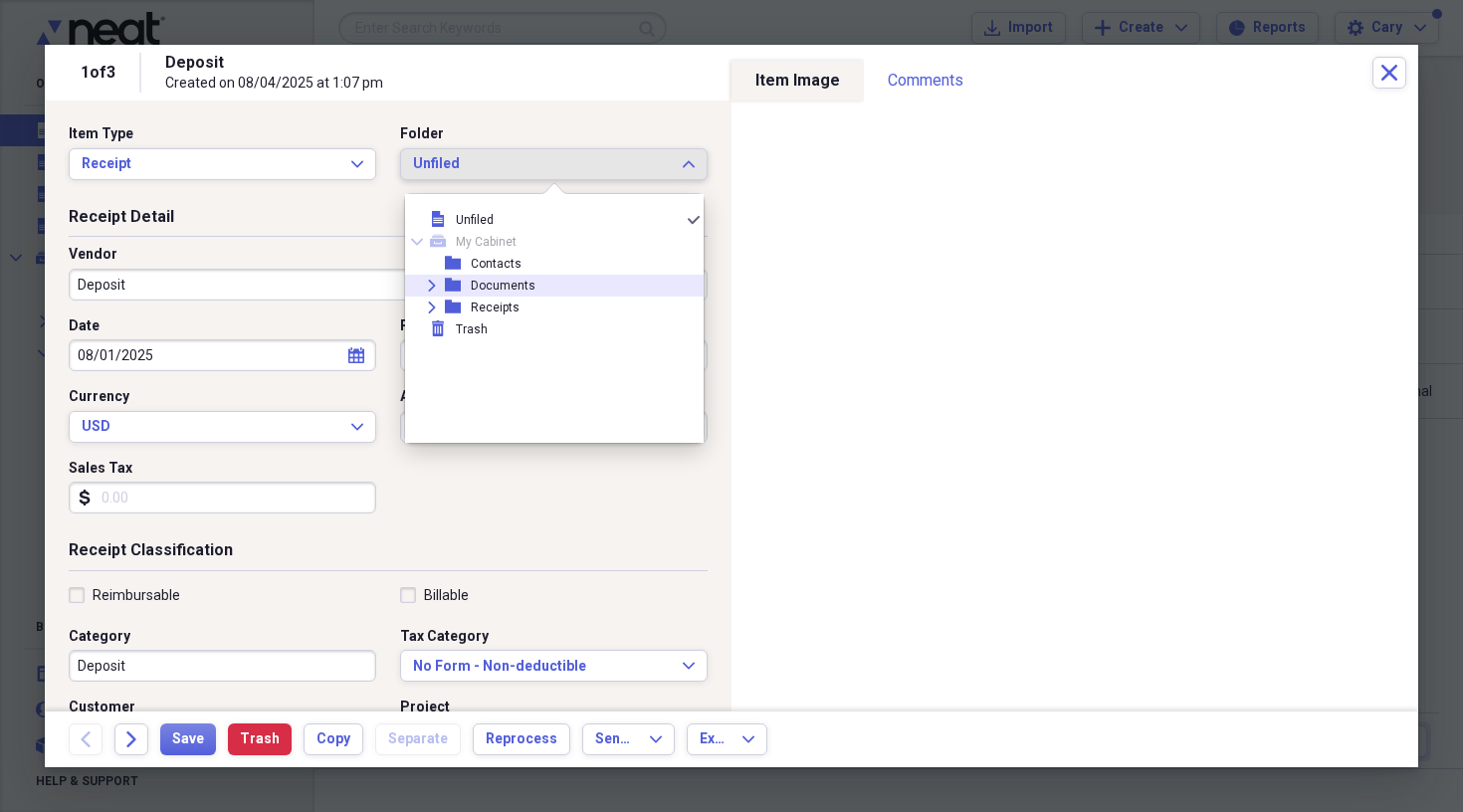 click 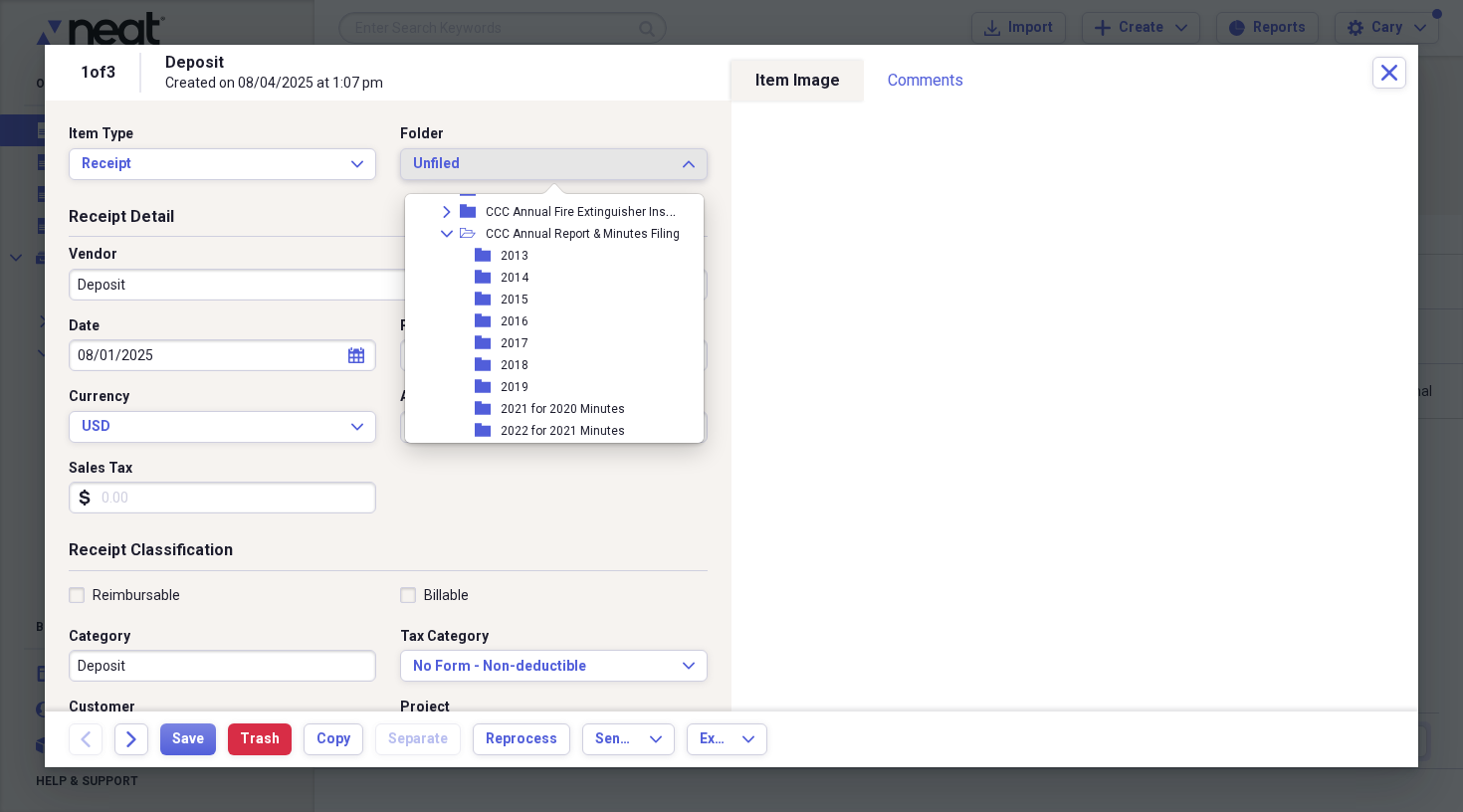 scroll, scrollTop: 1183, scrollLeft: 0, axis: vertical 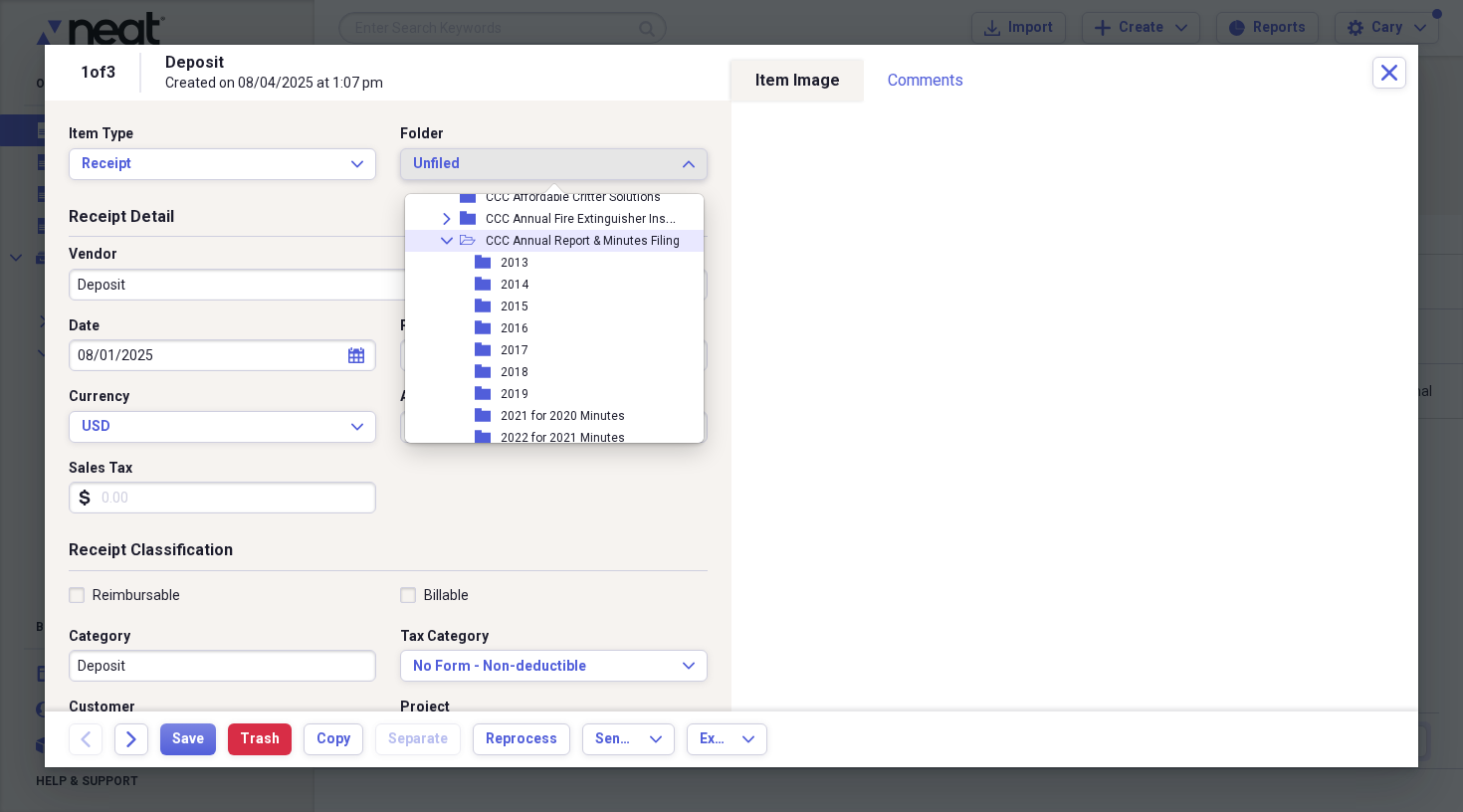 click on "Collapse" 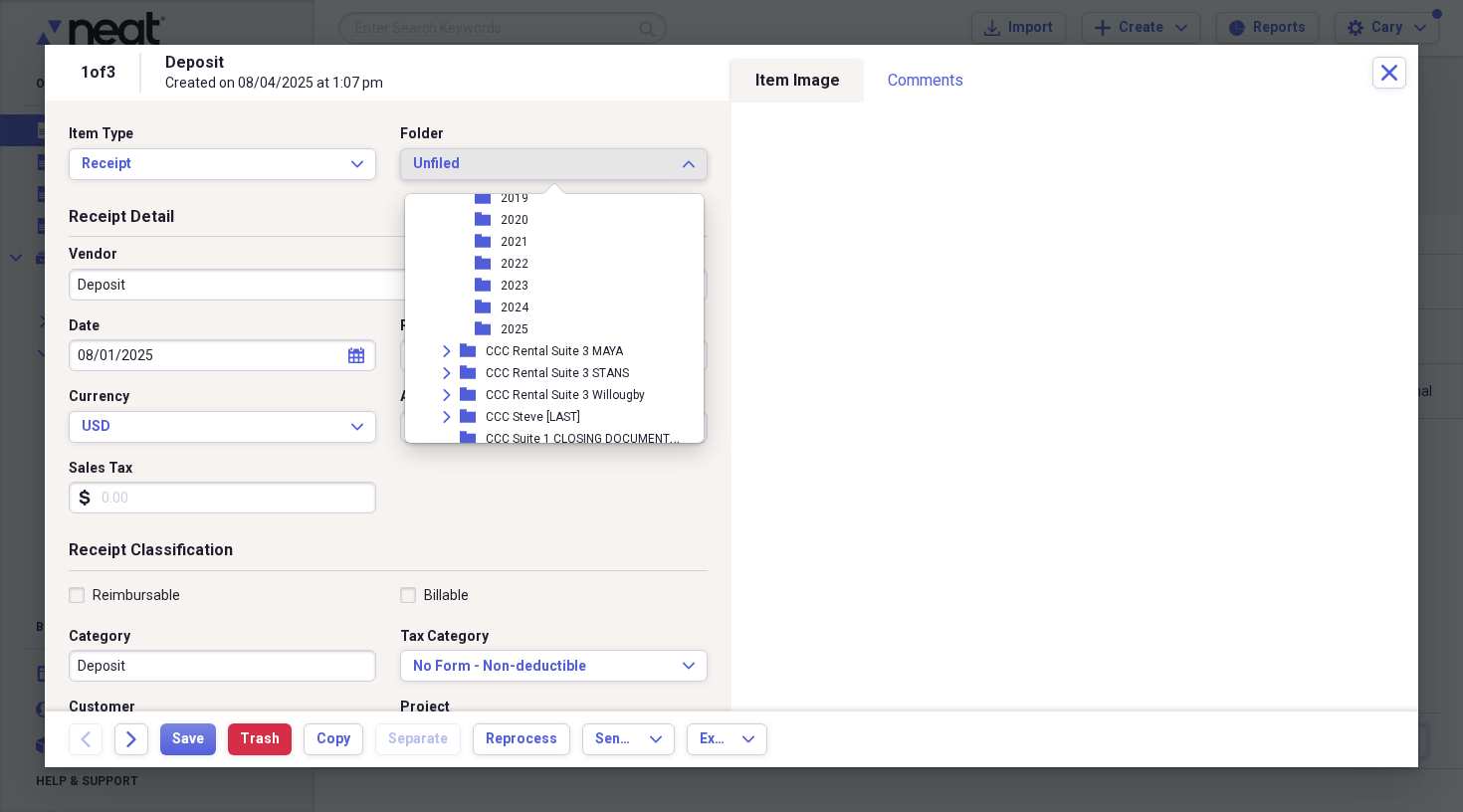 scroll, scrollTop: 1847, scrollLeft: 0, axis: vertical 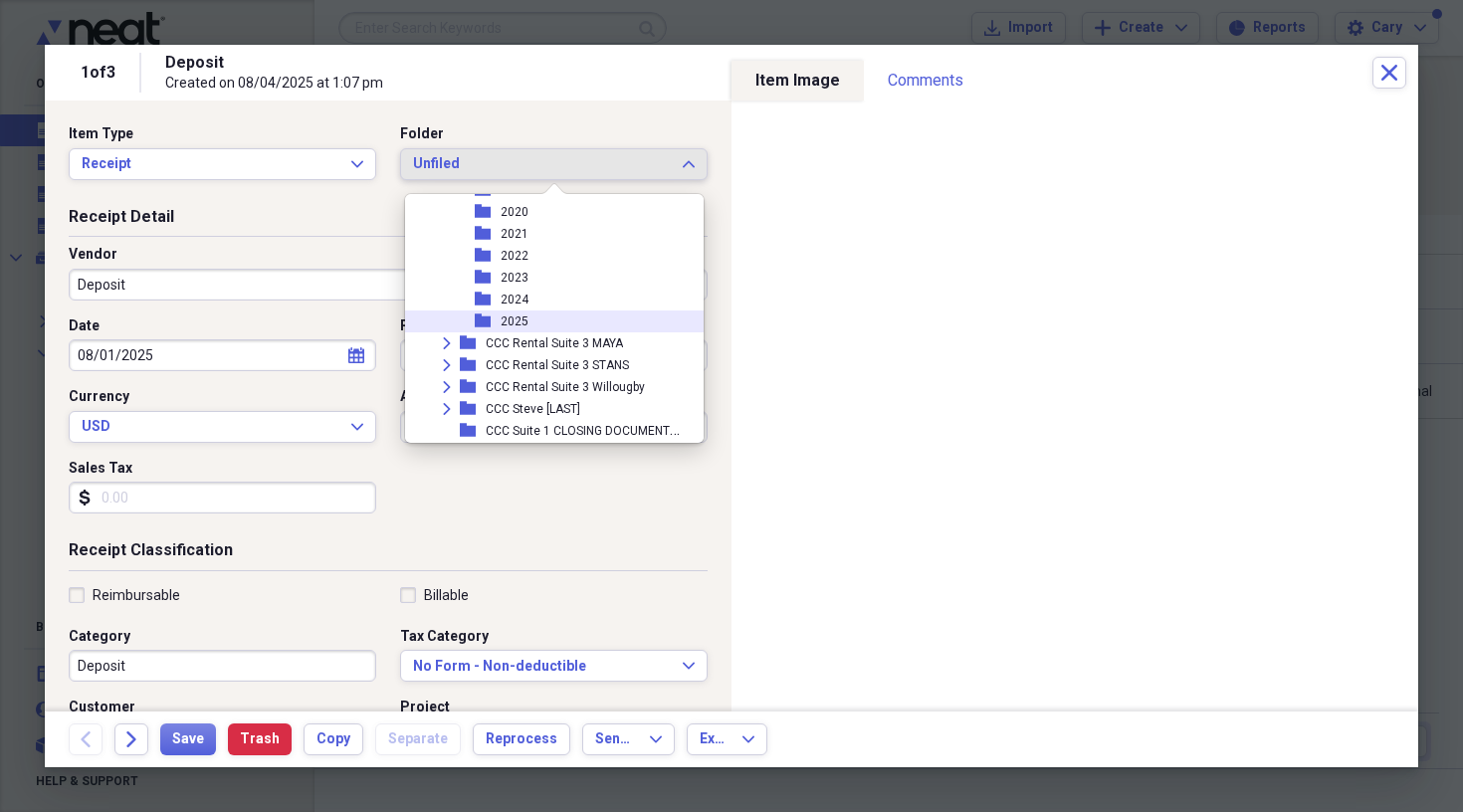 click on "2025" at bounding box center (515, 321) 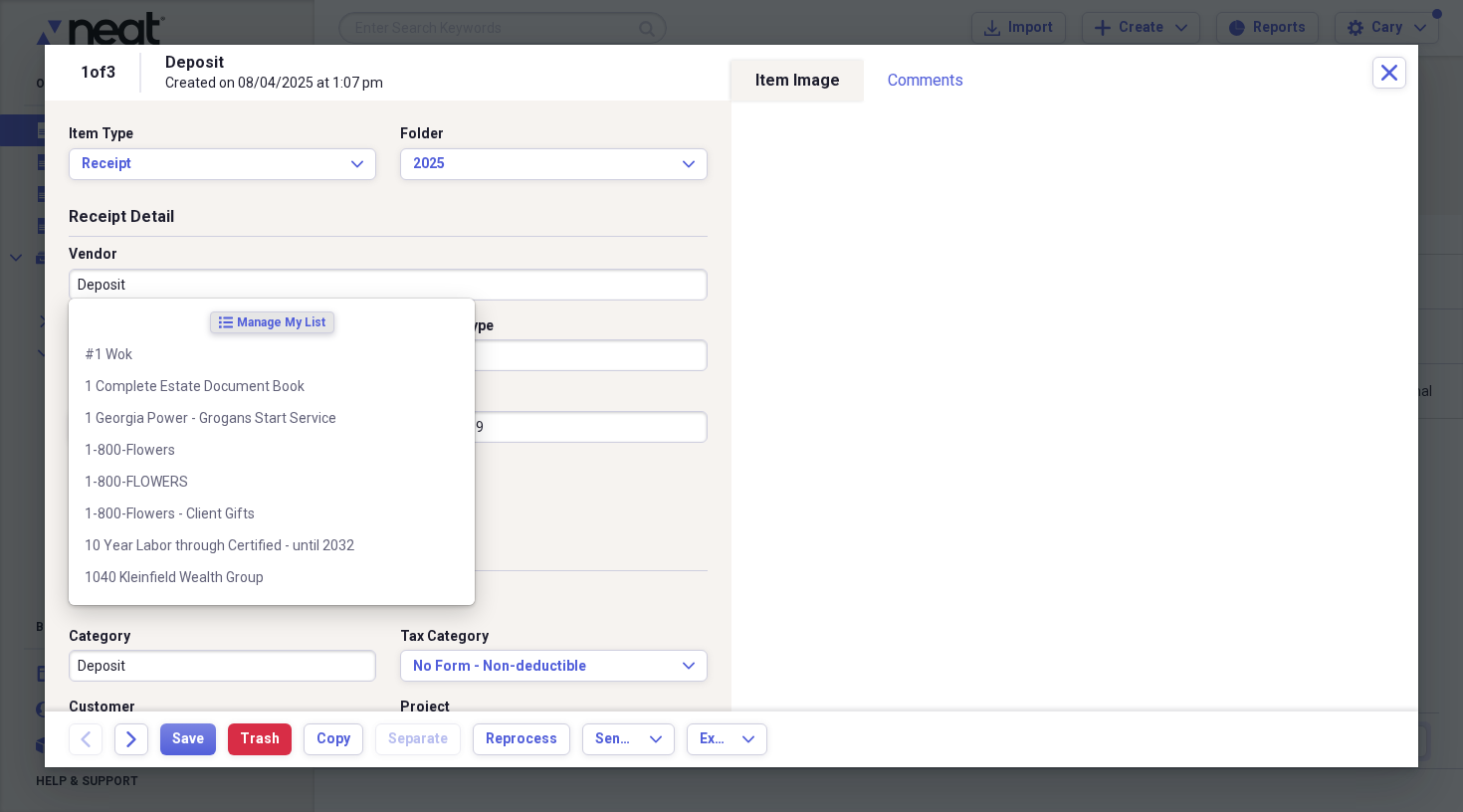 click on "Deposit" at bounding box center [388, 285] 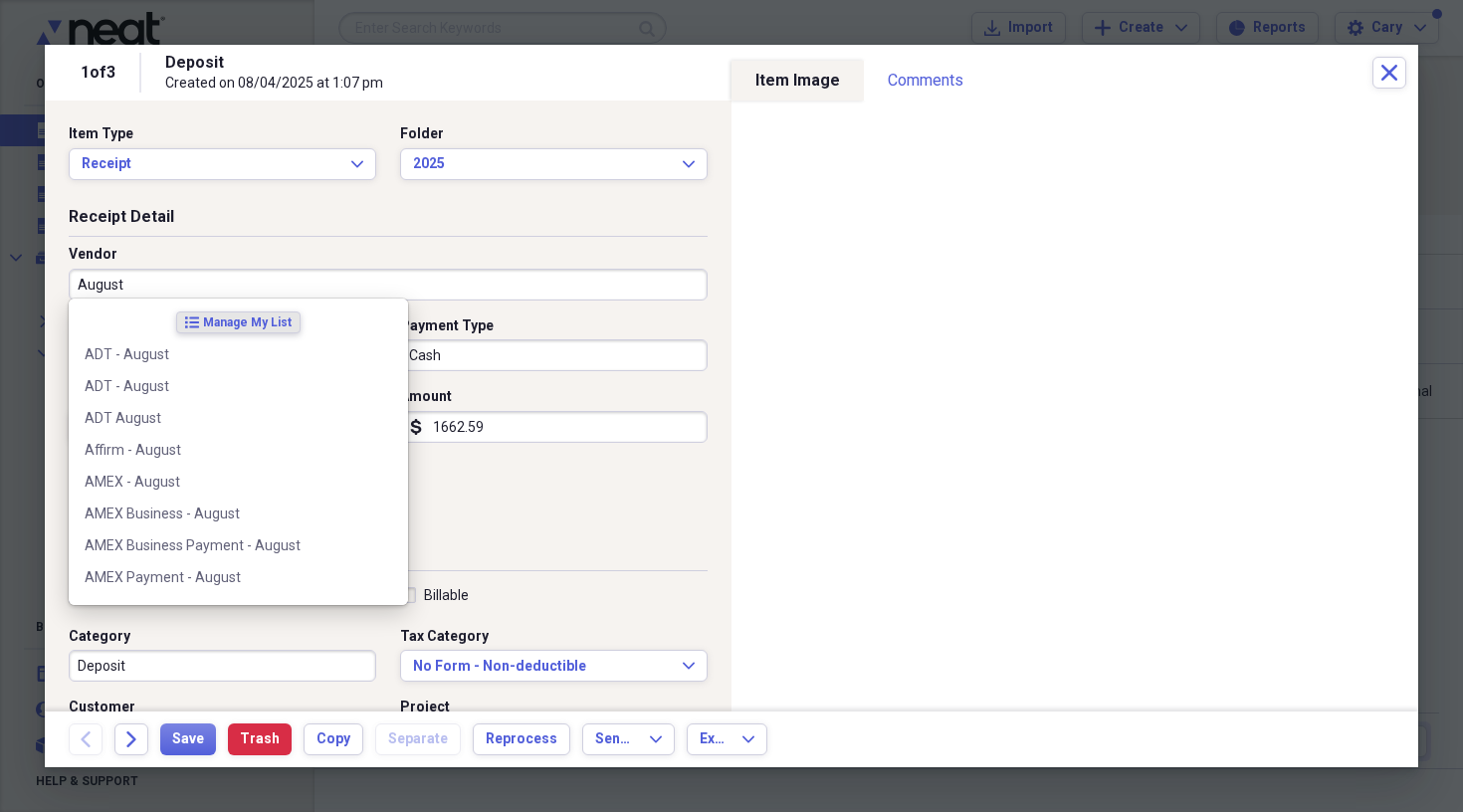 type on "August" 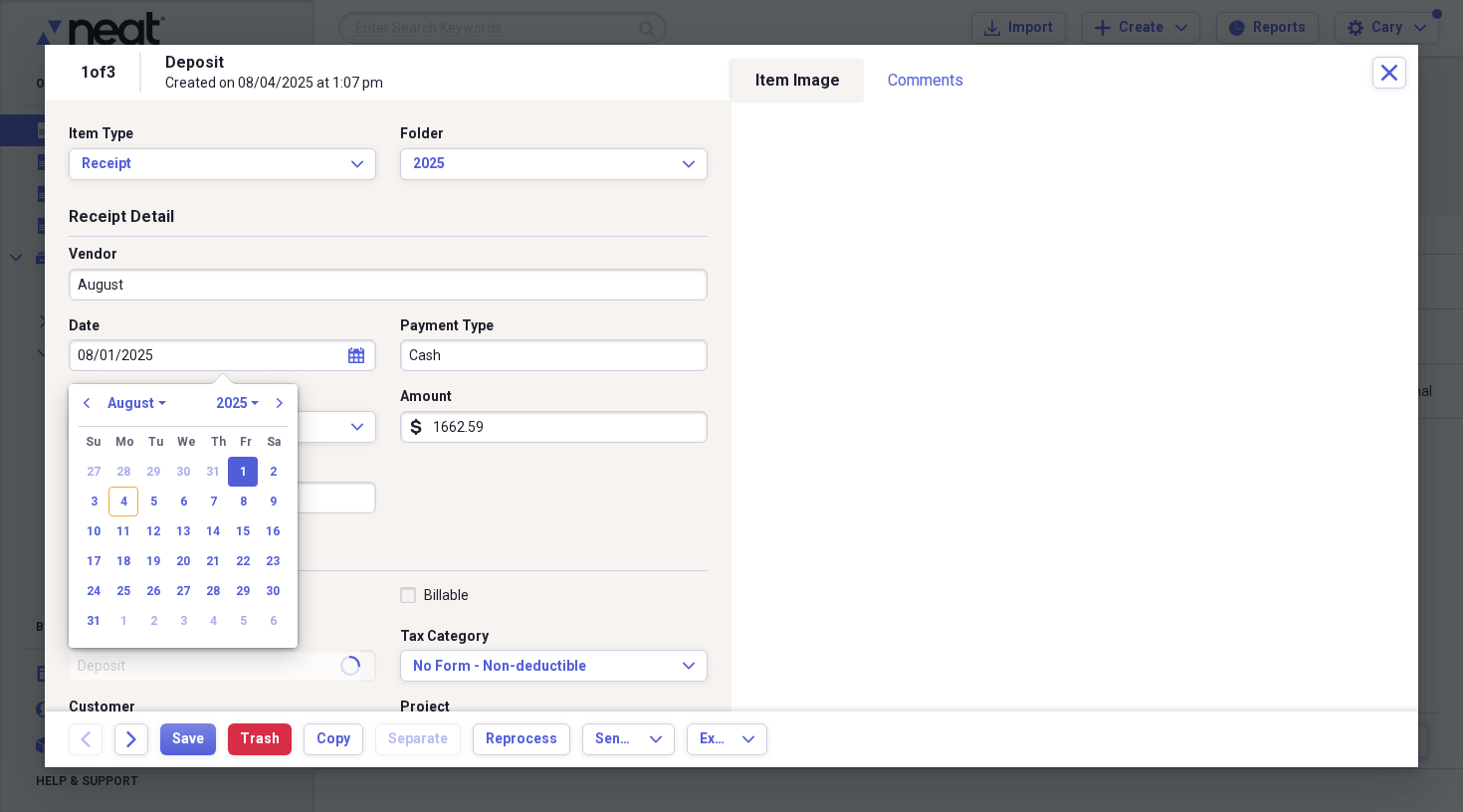 type on "August" 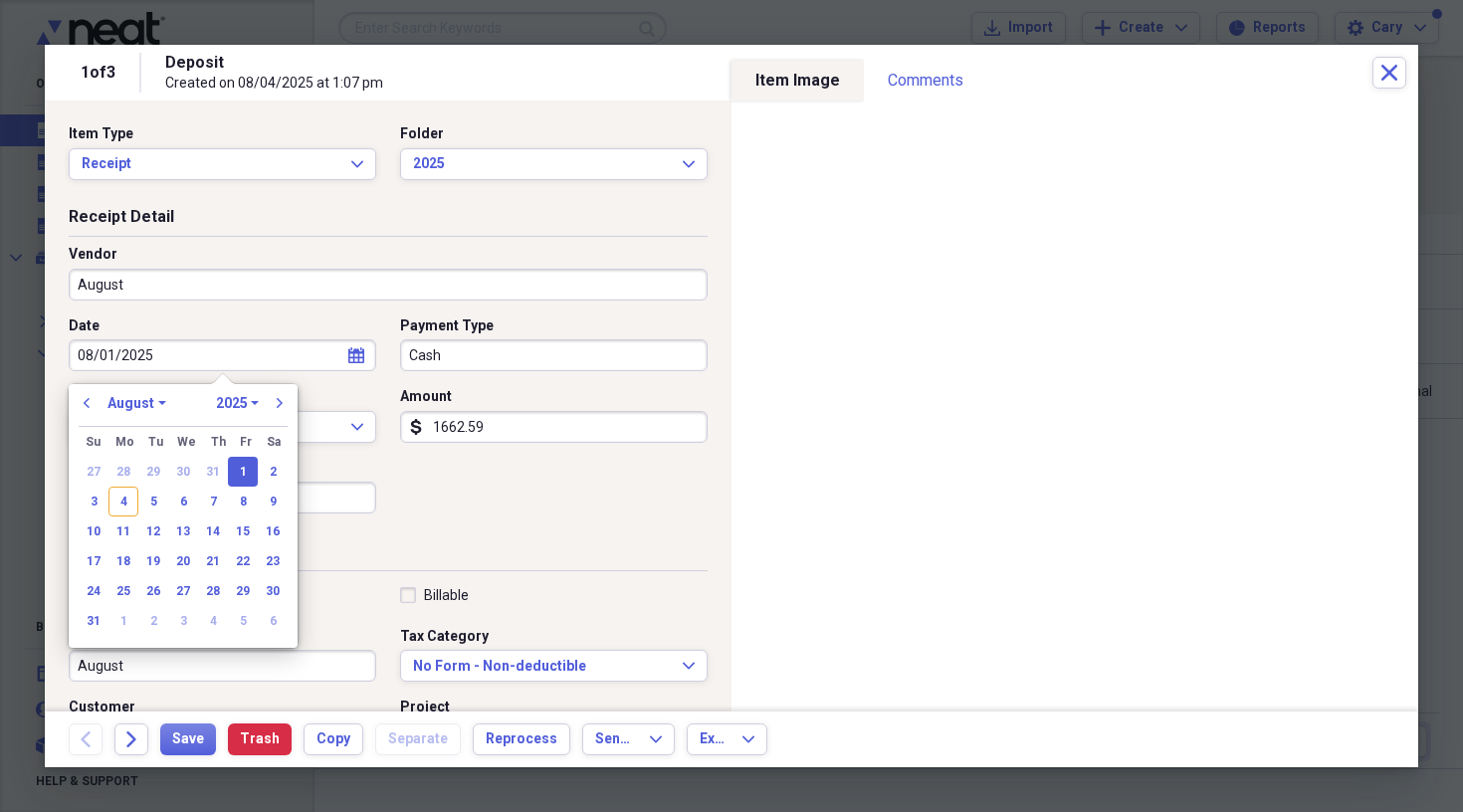 click on "Cash" at bounding box center [553, 355] 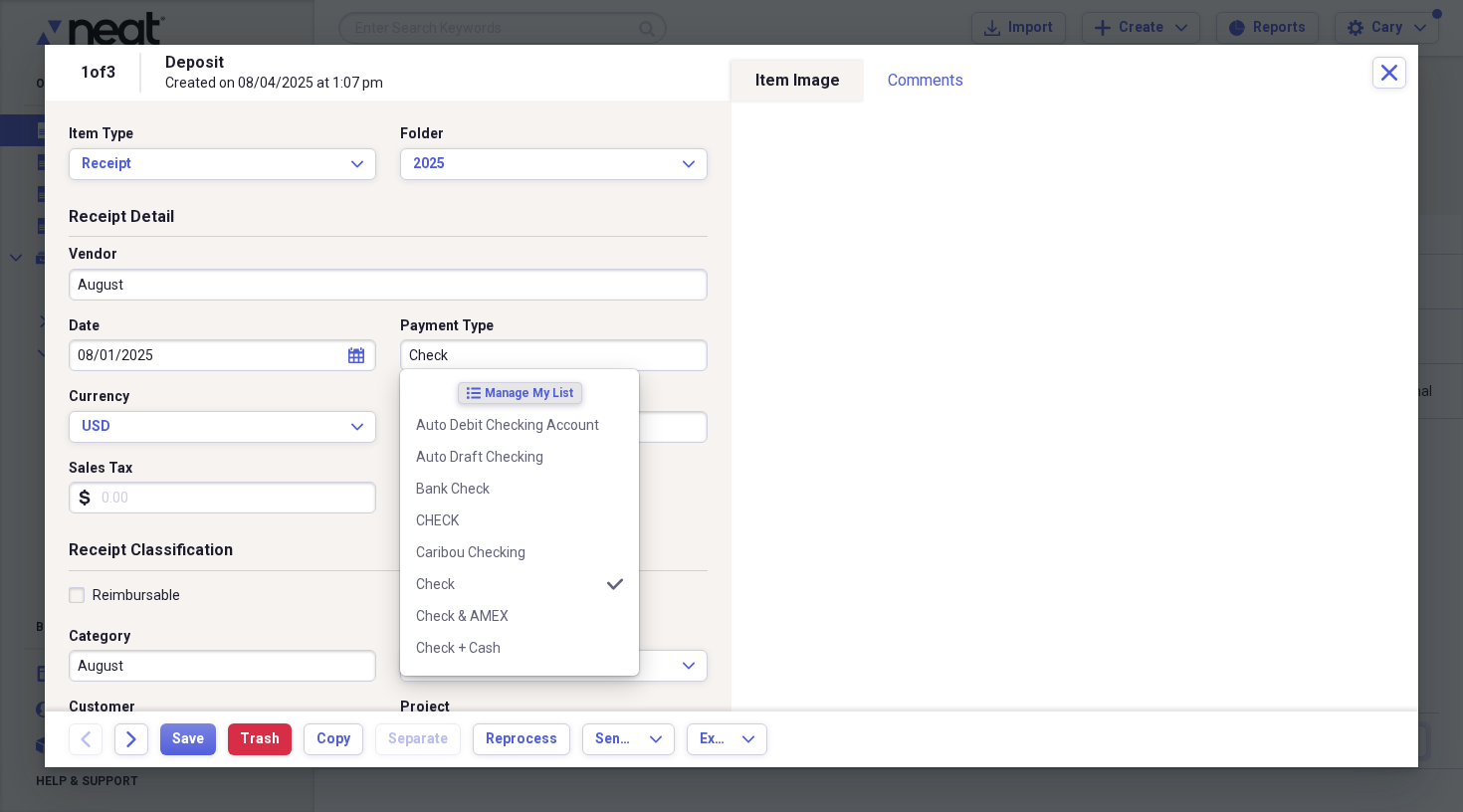 type on "Check" 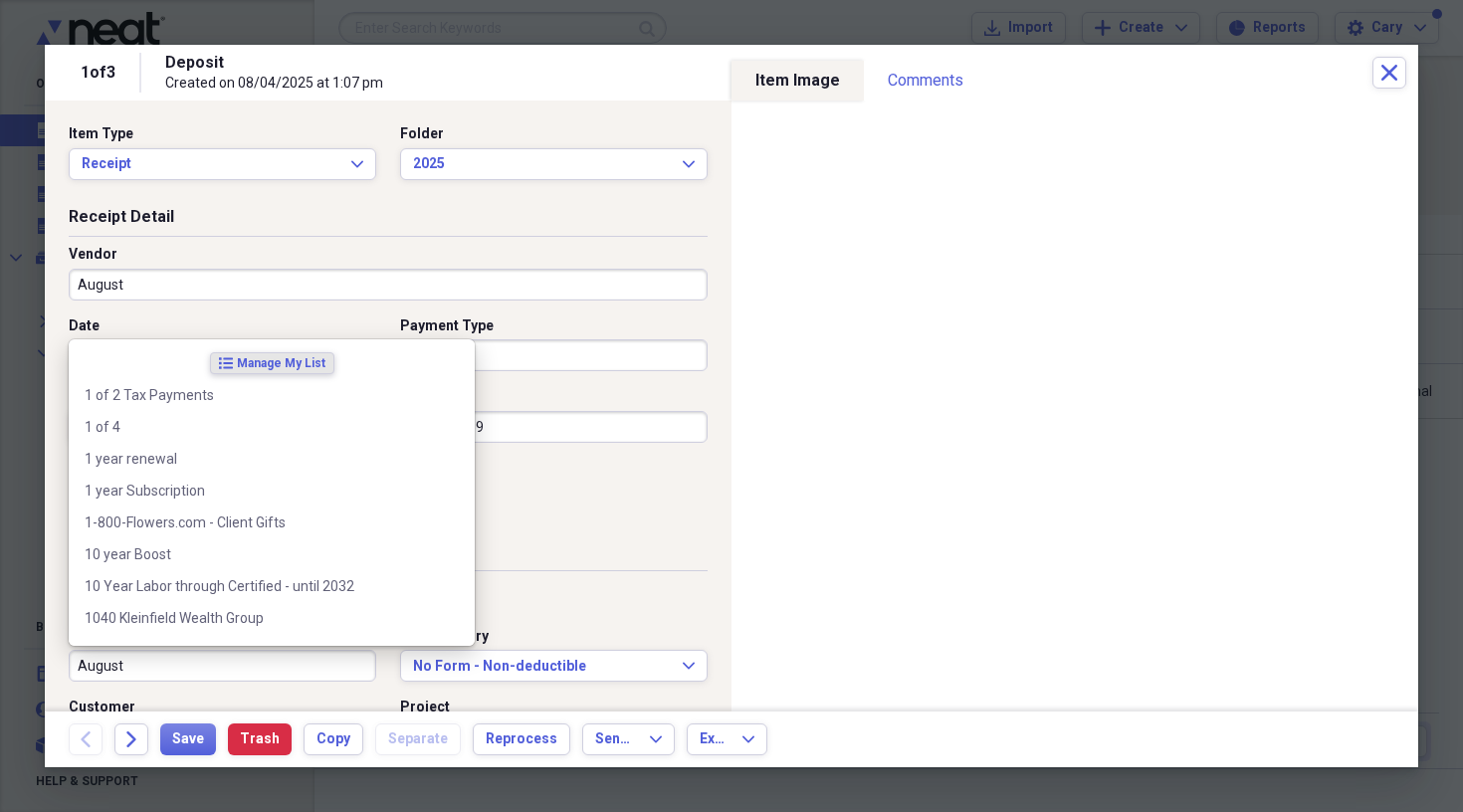 click on "August" at bounding box center [222, 666] 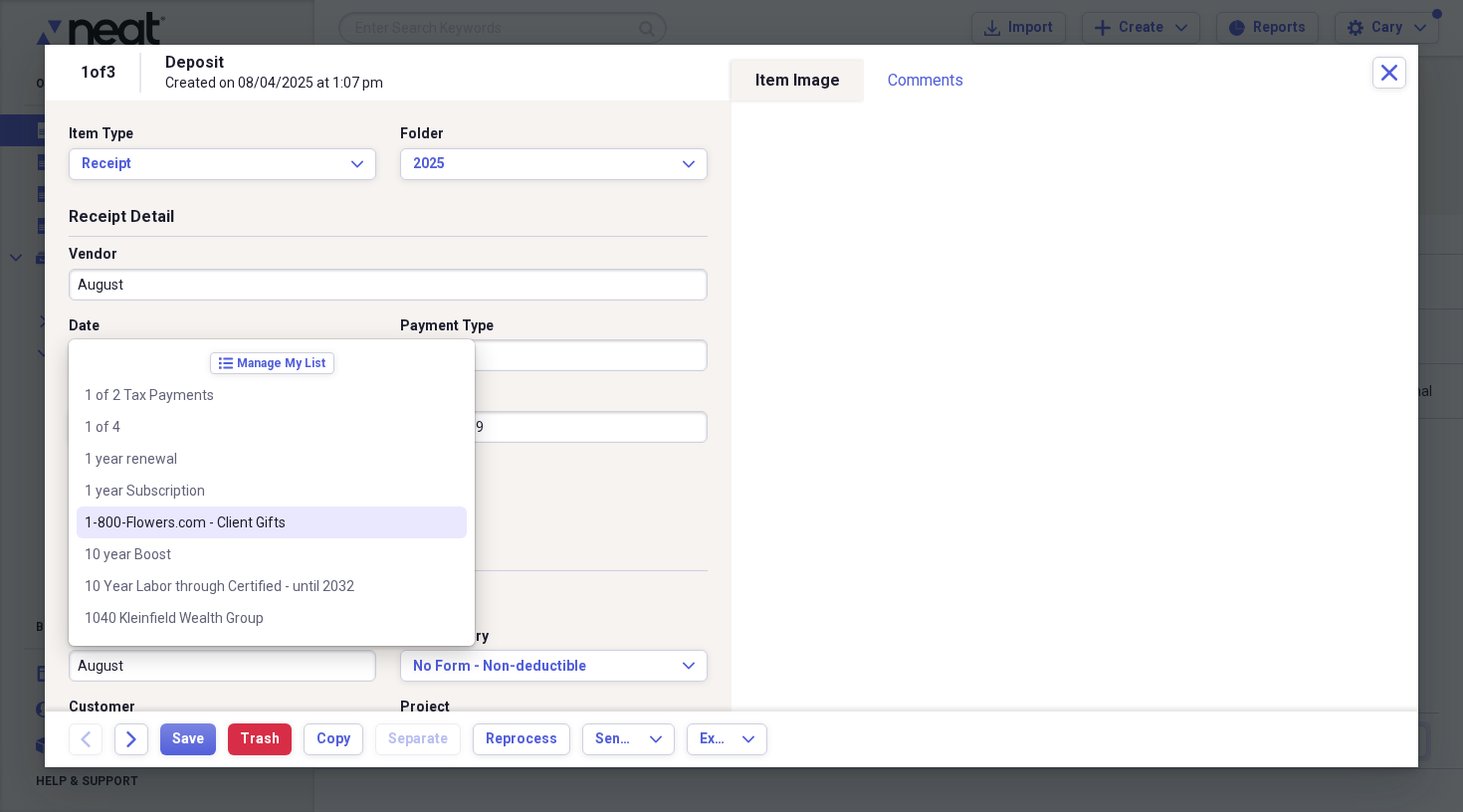 click on "Receipt Classification" at bounding box center [388, 554] 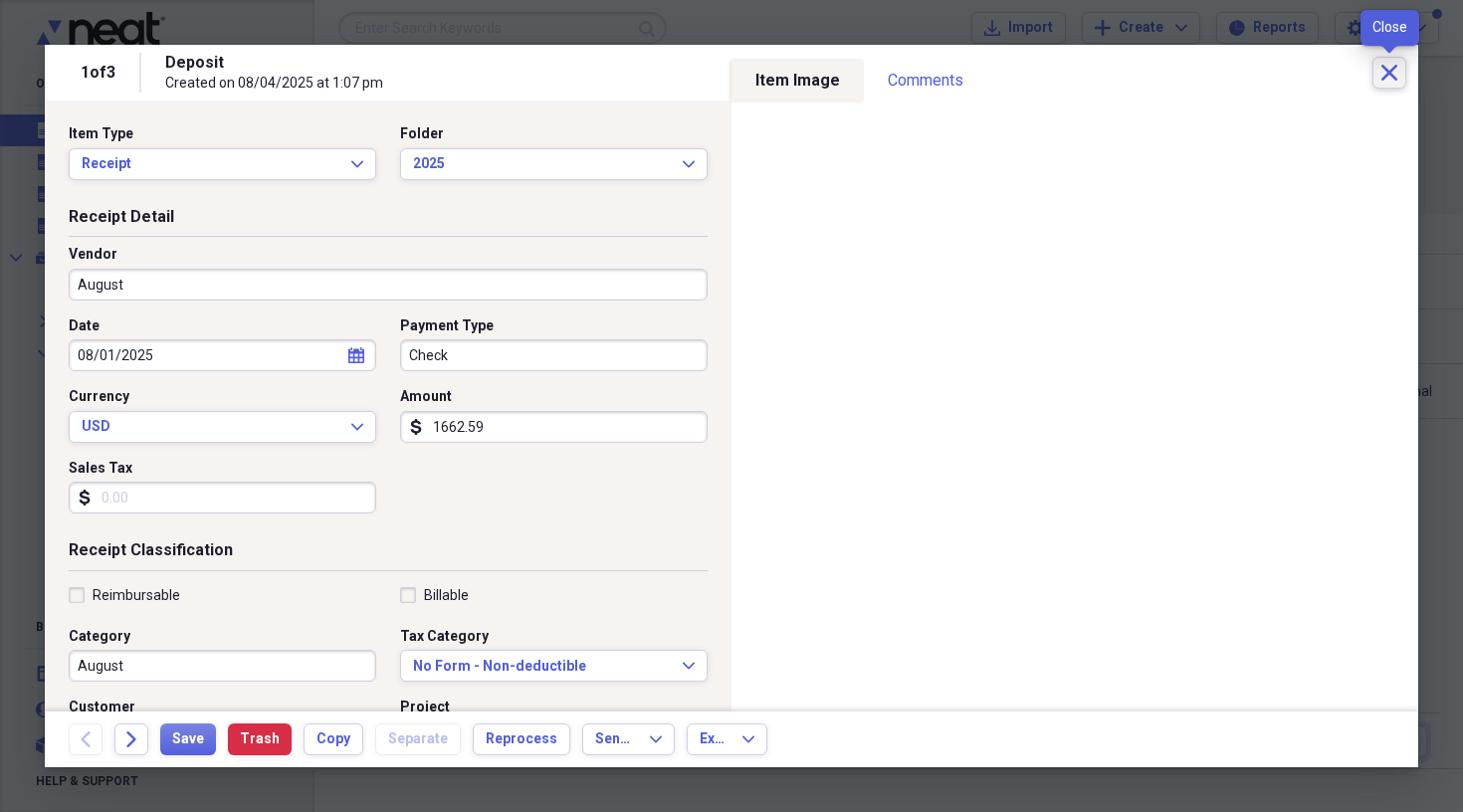 click on "Close" at bounding box center (1389, 73) 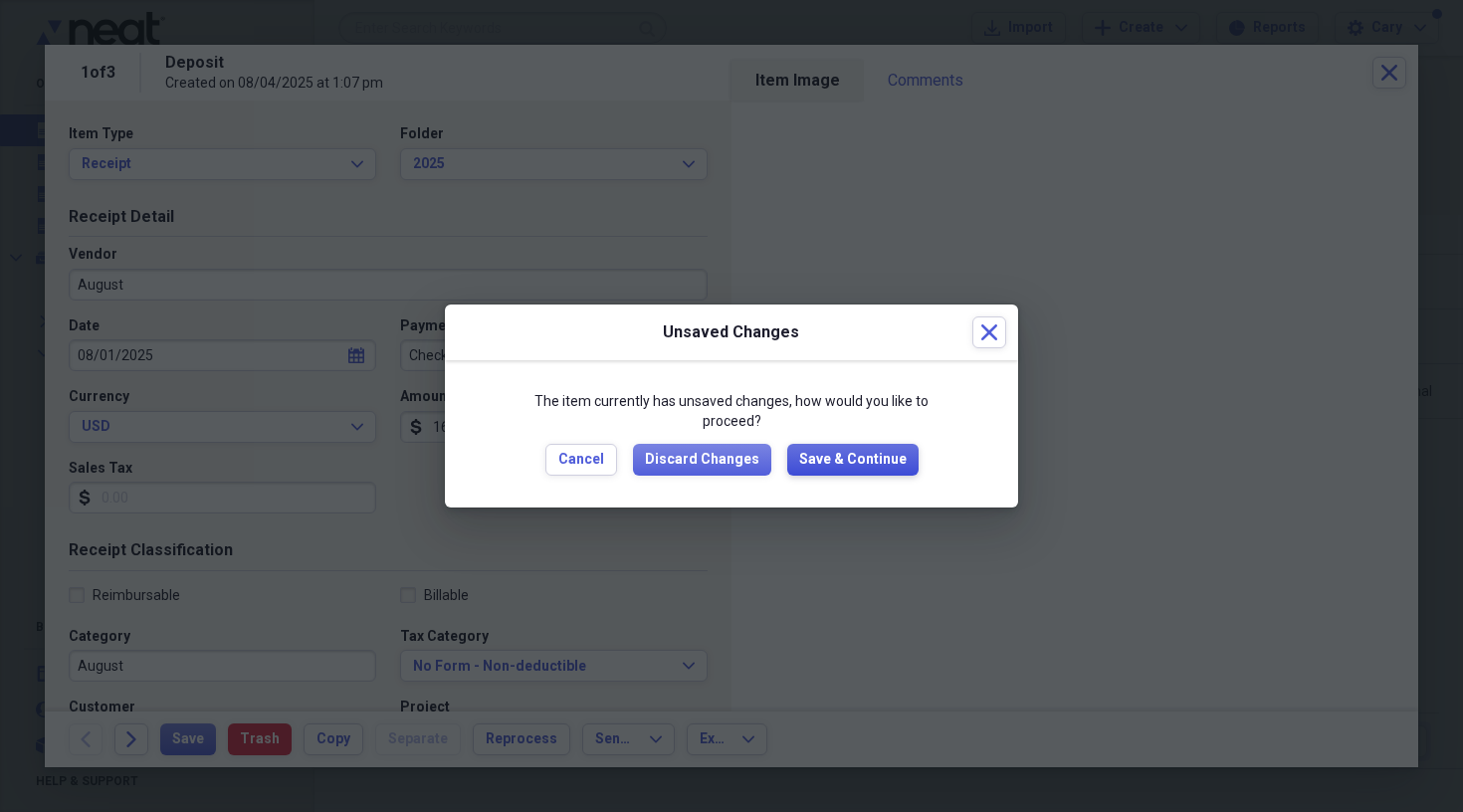 click on "Save & Continue" at bounding box center [853, 460] 